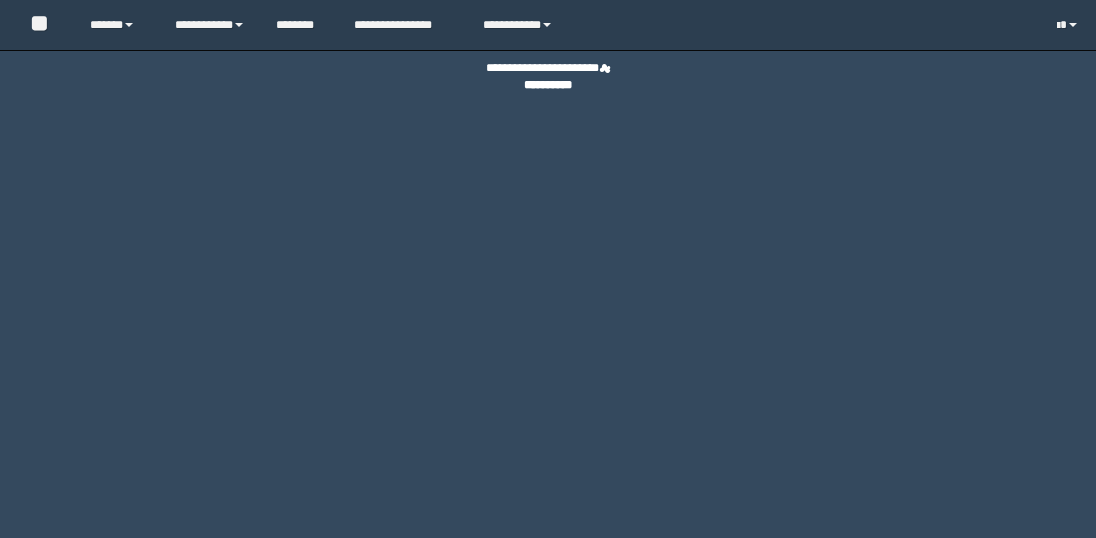 scroll, scrollTop: 0, scrollLeft: 0, axis: both 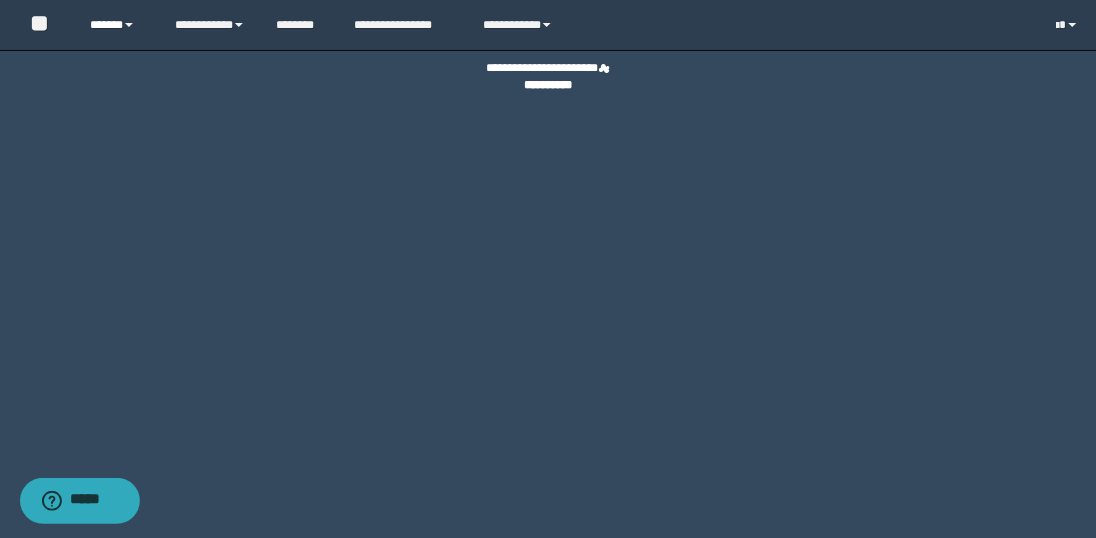 click on "******" at bounding box center (117, 25) 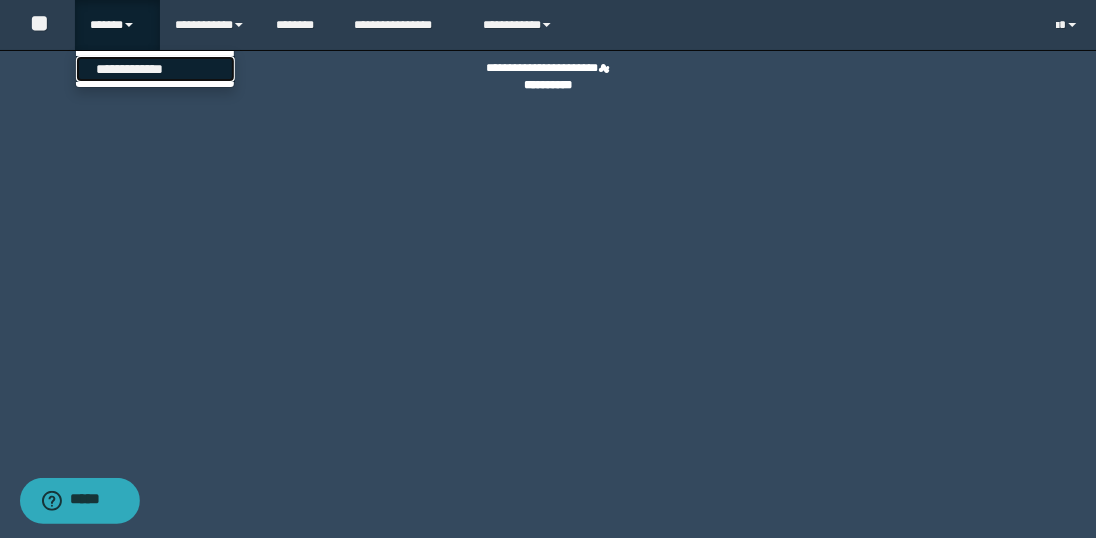 click on "**********" at bounding box center (155, 69) 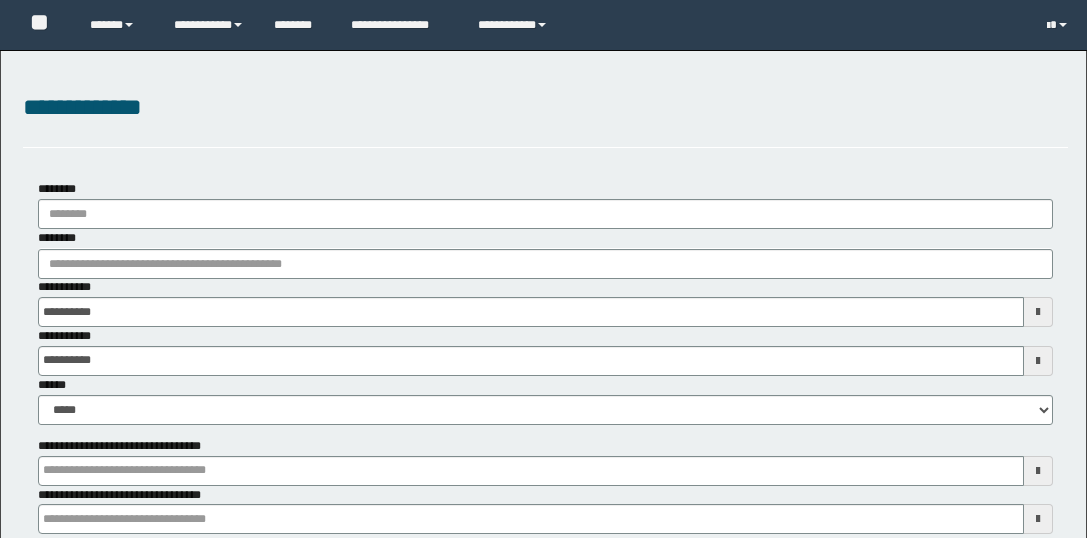scroll, scrollTop: 0, scrollLeft: 0, axis: both 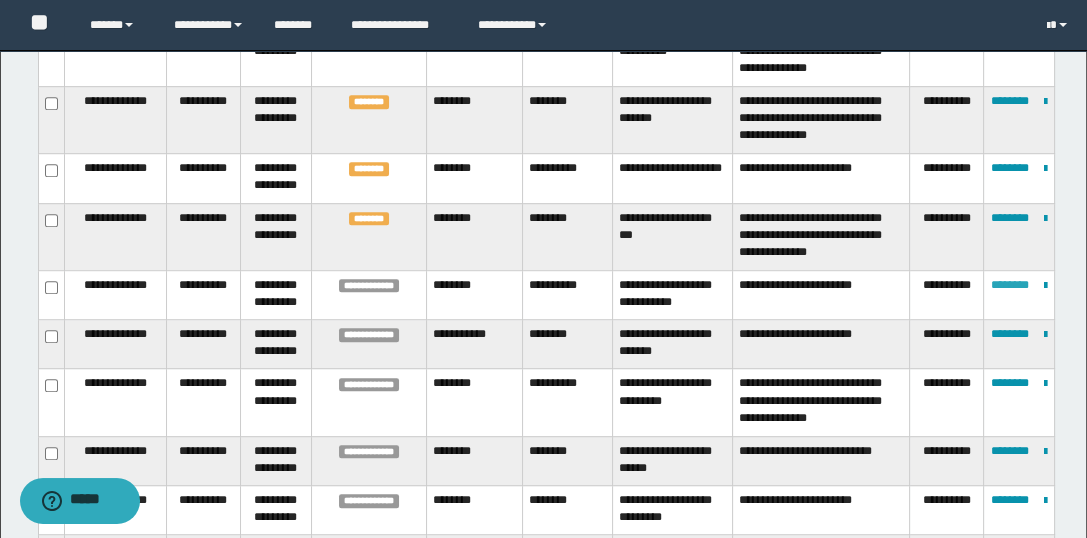 click on "********" at bounding box center [1010, 285] 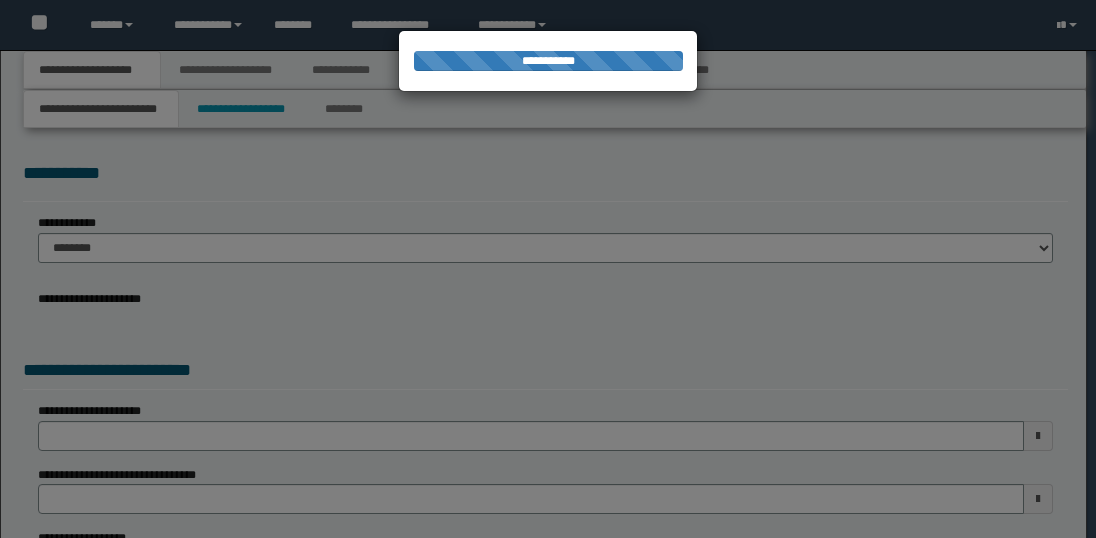scroll, scrollTop: 0, scrollLeft: 0, axis: both 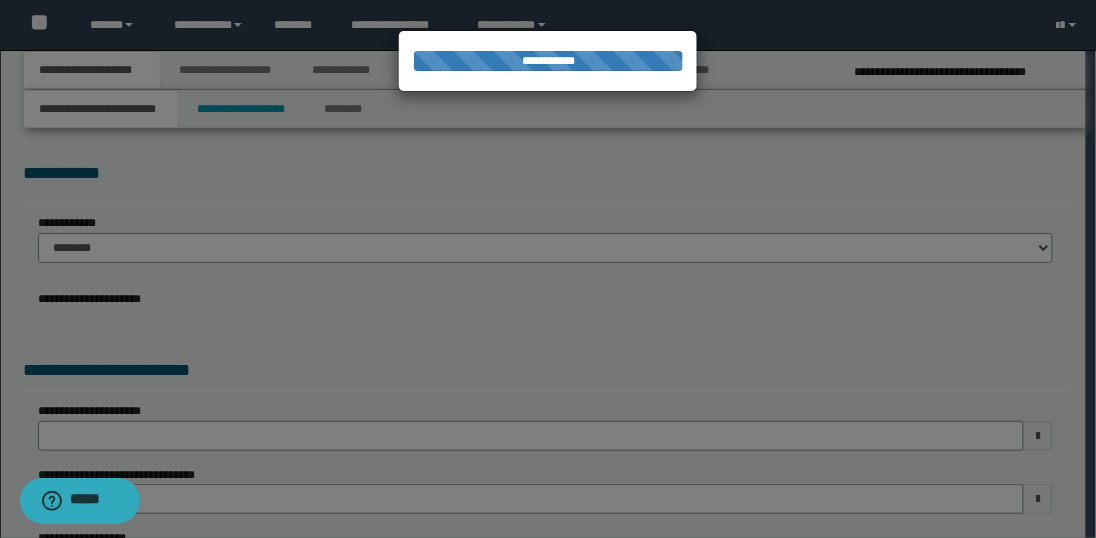 select on "*" 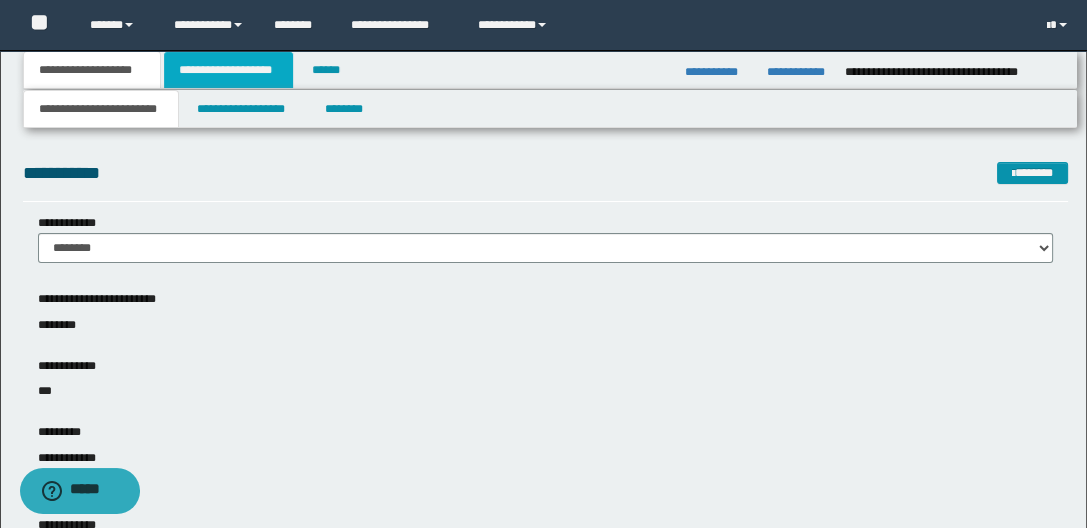 click on "**********" at bounding box center (228, 70) 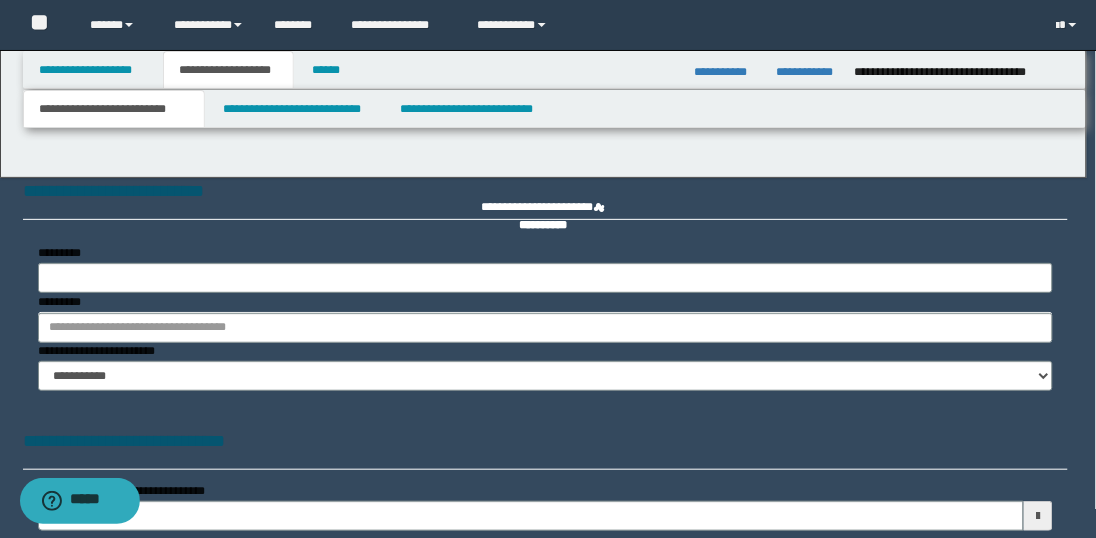 type 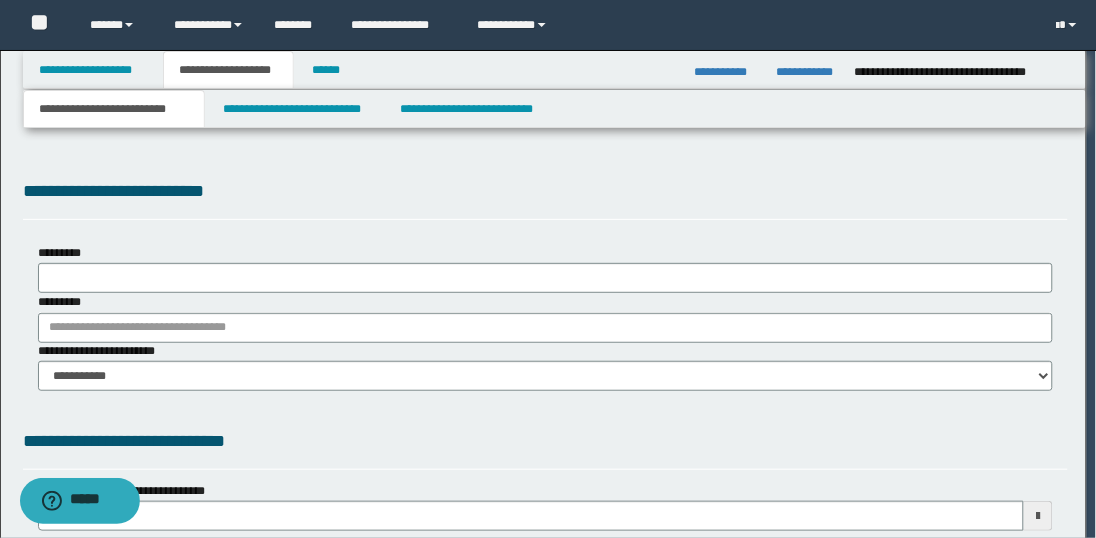 scroll, scrollTop: 0, scrollLeft: 0, axis: both 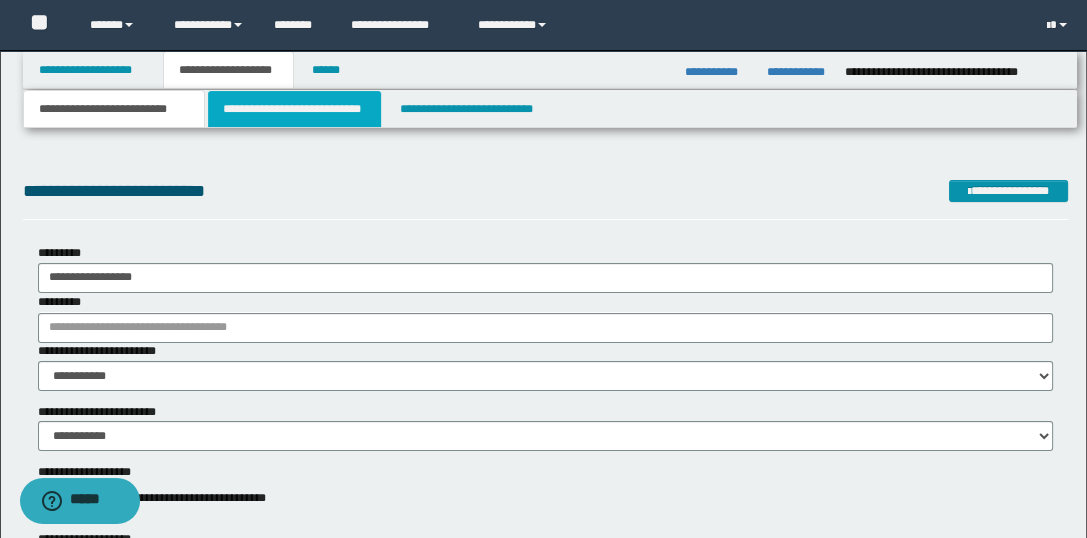 click on "**********" at bounding box center [294, 109] 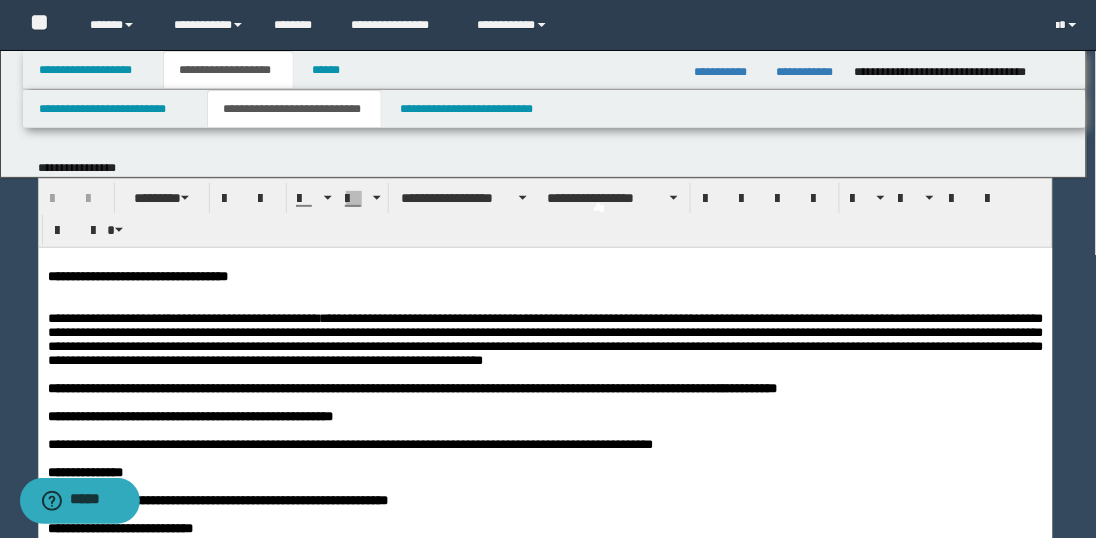 scroll, scrollTop: 0, scrollLeft: 0, axis: both 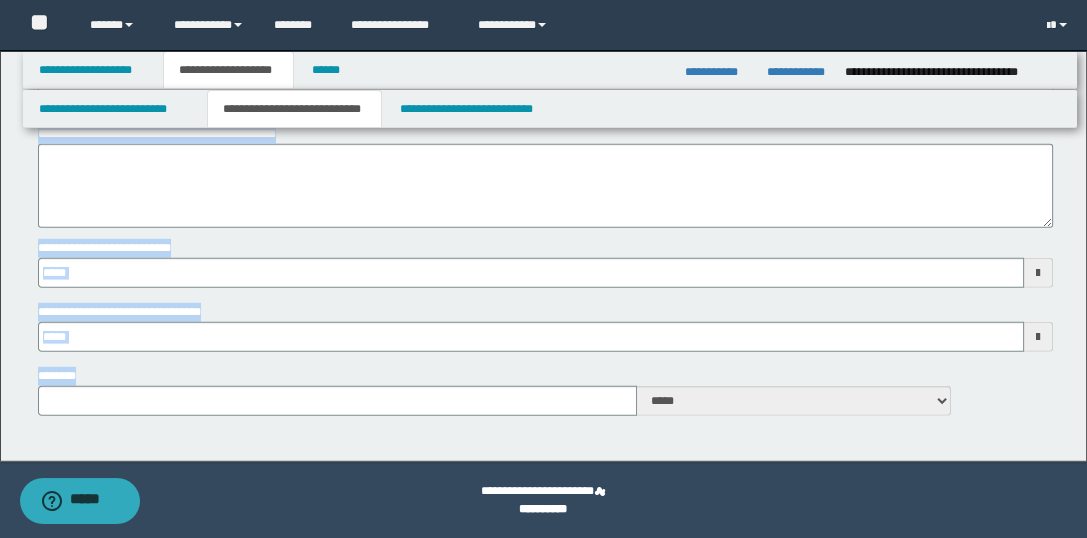 type 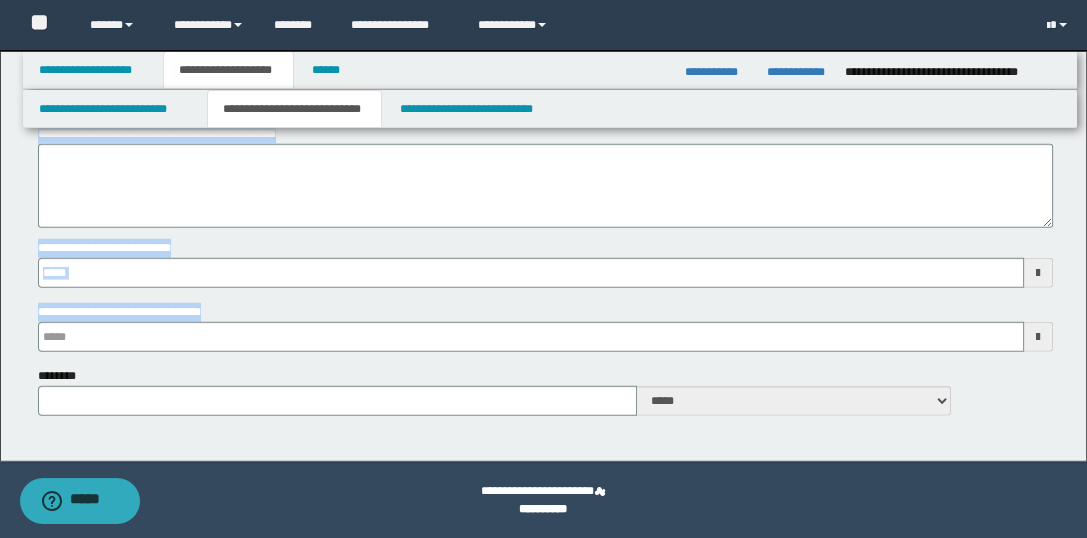 type 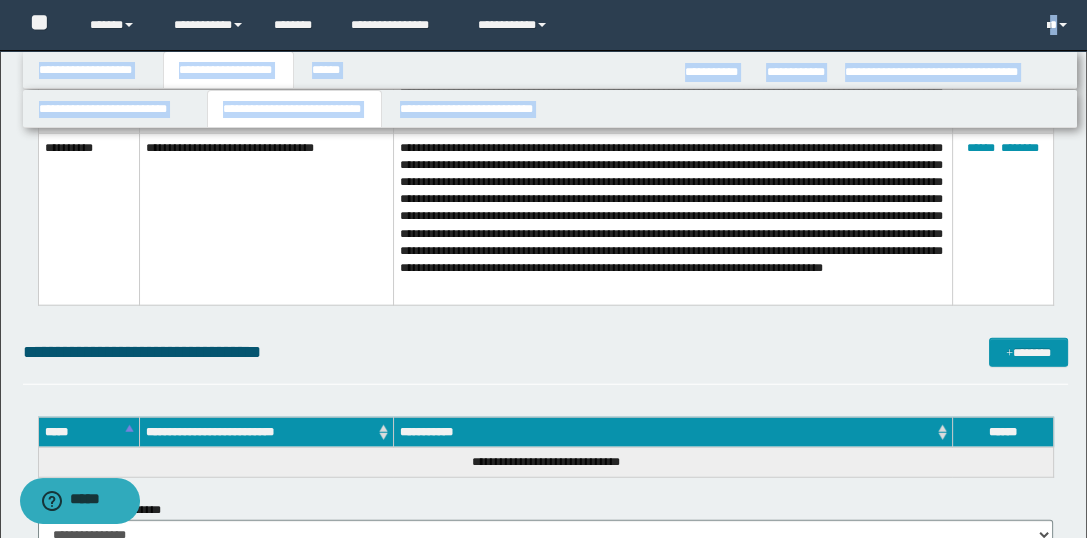 scroll, scrollTop: 5104, scrollLeft: 0, axis: vertical 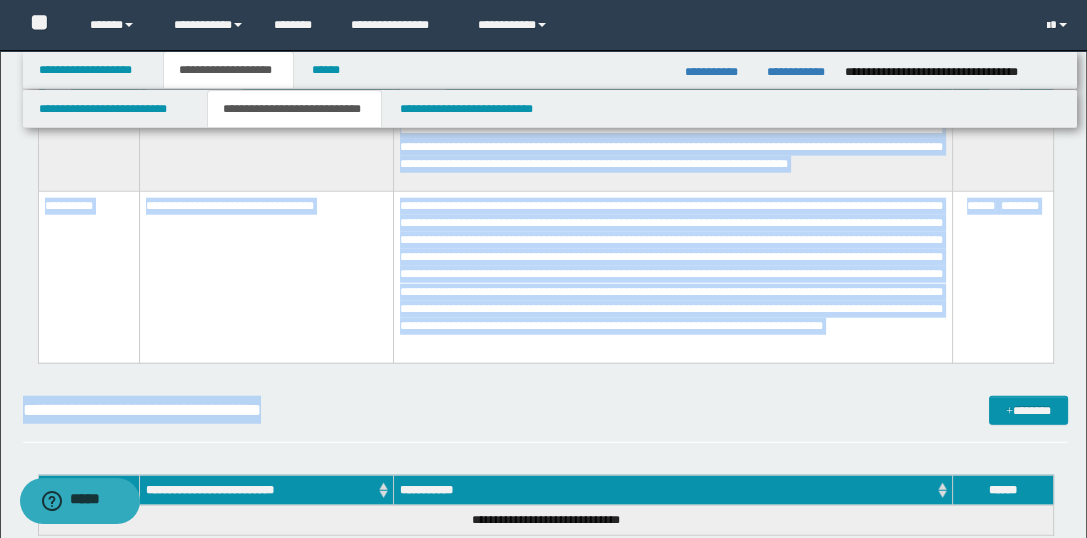 drag, startPoint x: 40, startPoint y: 243, endPoint x: 730, endPoint y: 391, distance: 705.694 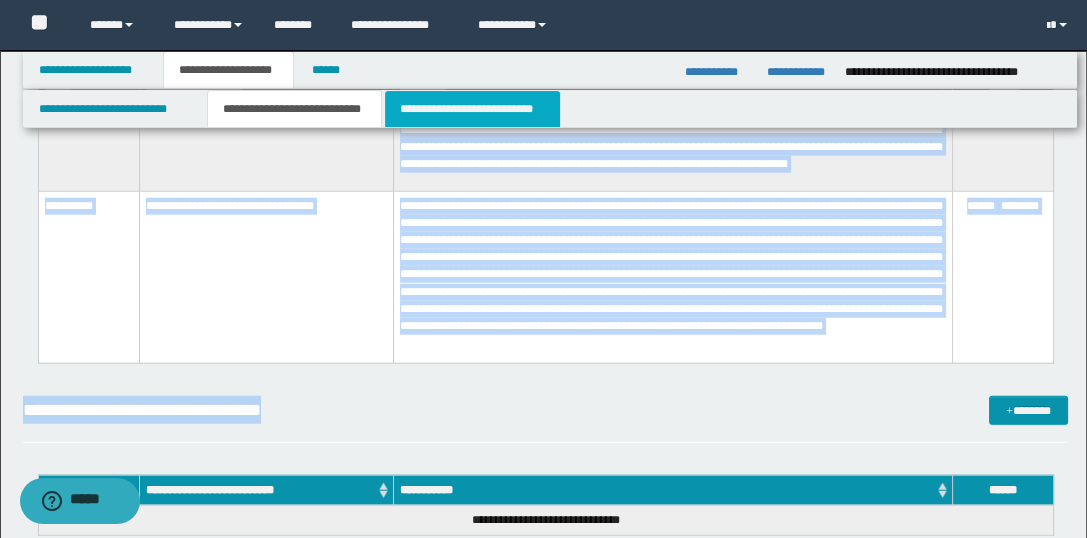 click on "**********" at bounding box center (472, 109) 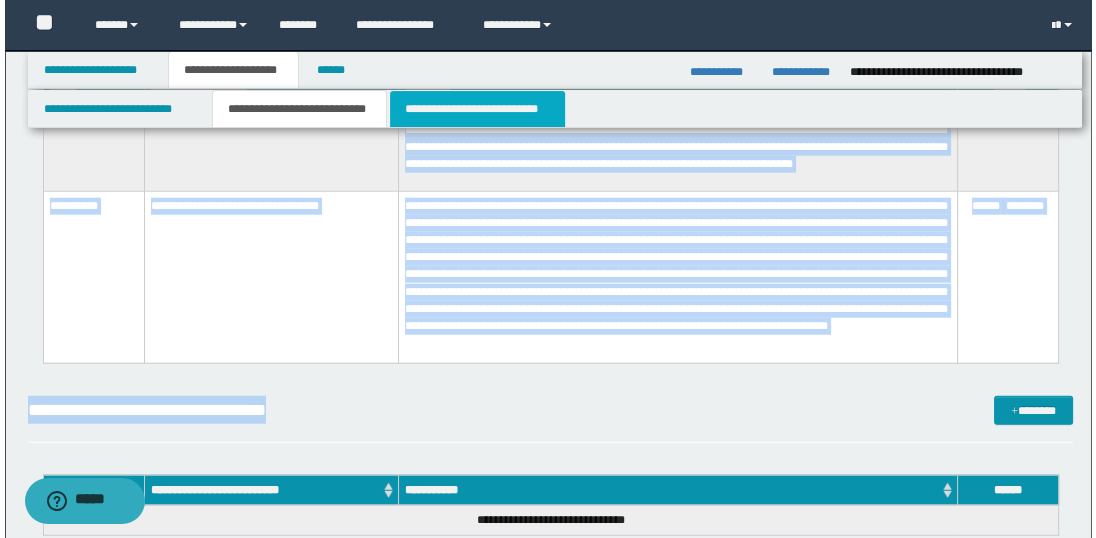 scroll, scrollTop: 0, scrollLeft: 0, axis: both 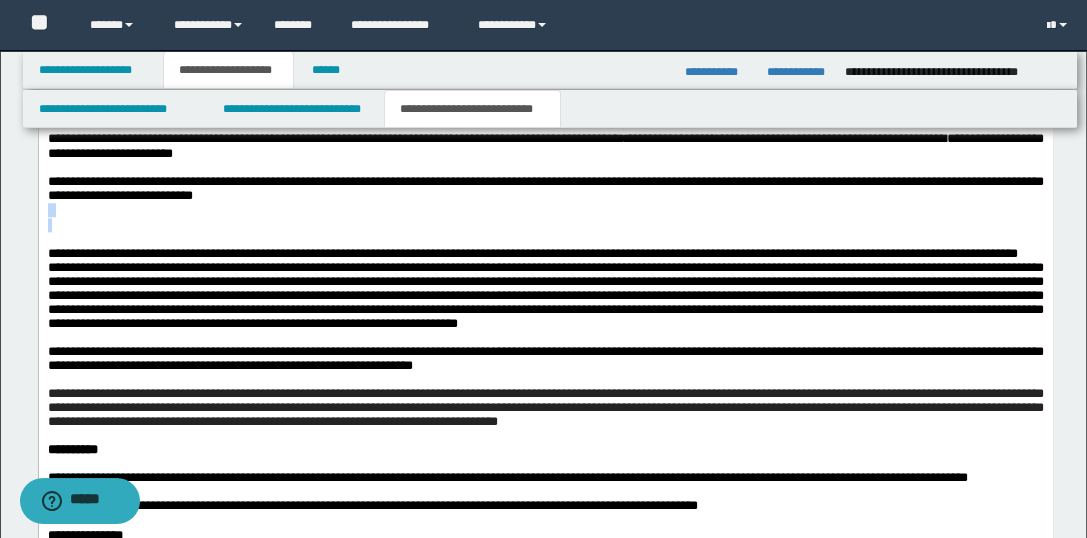 drag, startPoint x: 495, startPoint y: 229, endPoint x: 495, endPoint y: 260, distance: 31 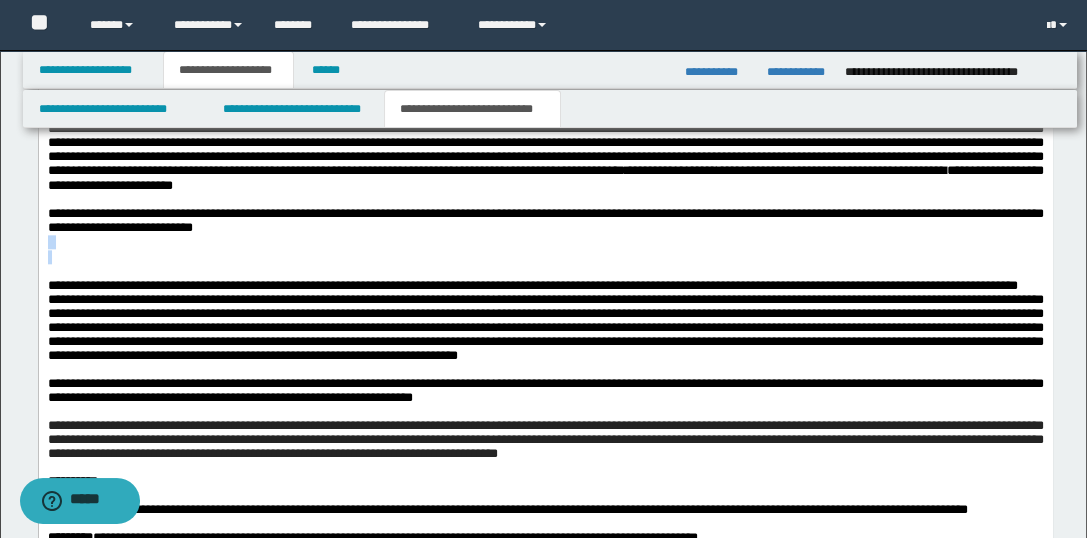 drag, startPoint x: 471, startPoint y: 252, endPoint x: 472, endPoint y: 284, distance: 32.01562 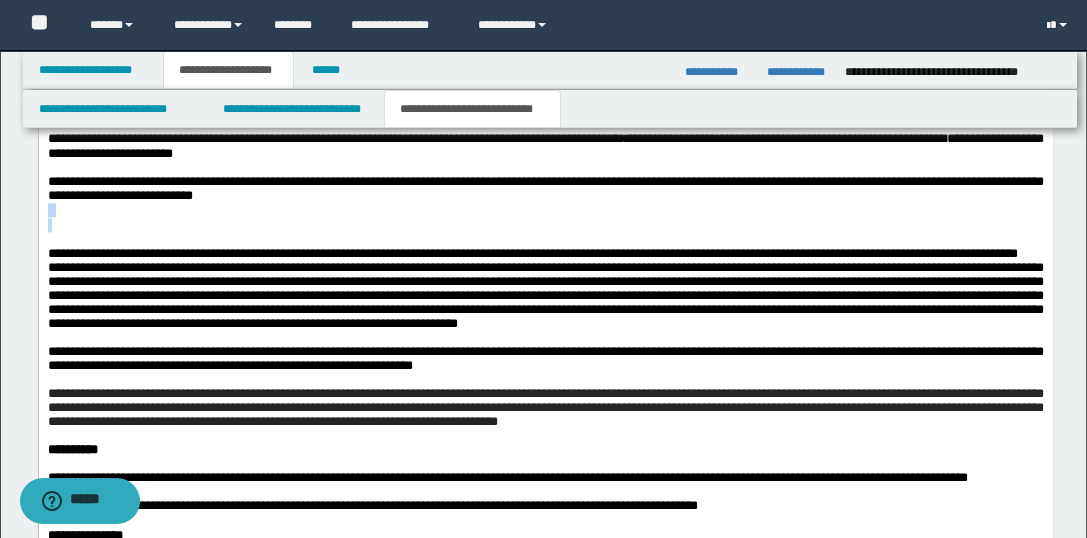 click on "**********" at bounding box center [545, 189] 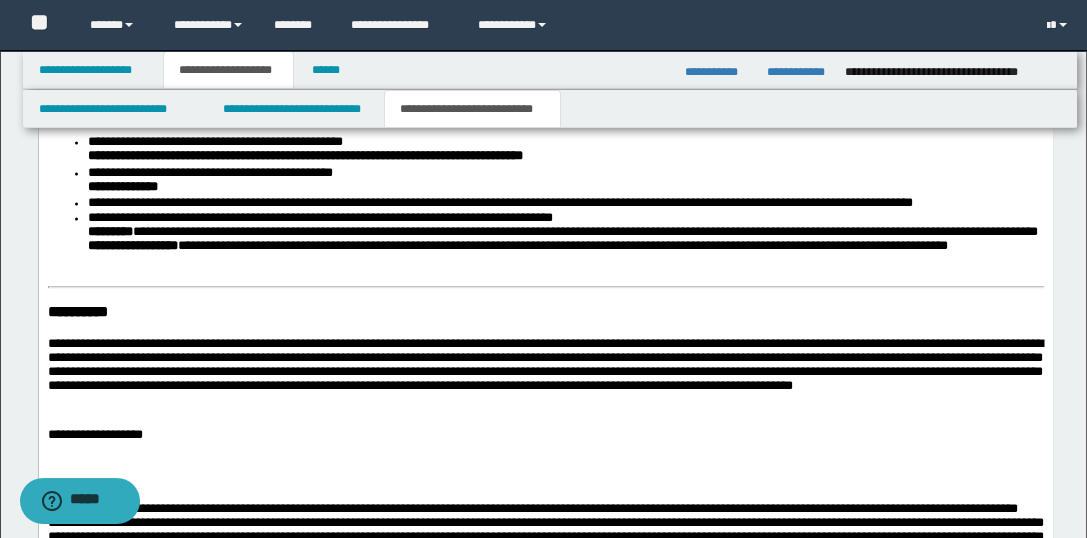 scroll, scrollTop: 2844, scrollLeft: 0, axis: vertical 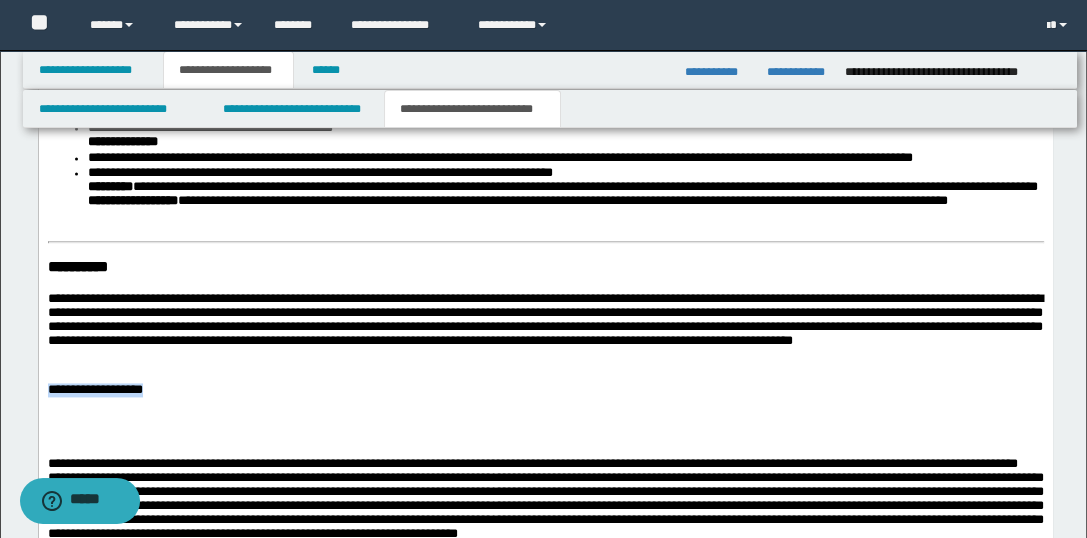 drag, startPoint x: 191, startPoint y: 421, endPoint x: 59, endPoint y: 417, distance: 132.0606 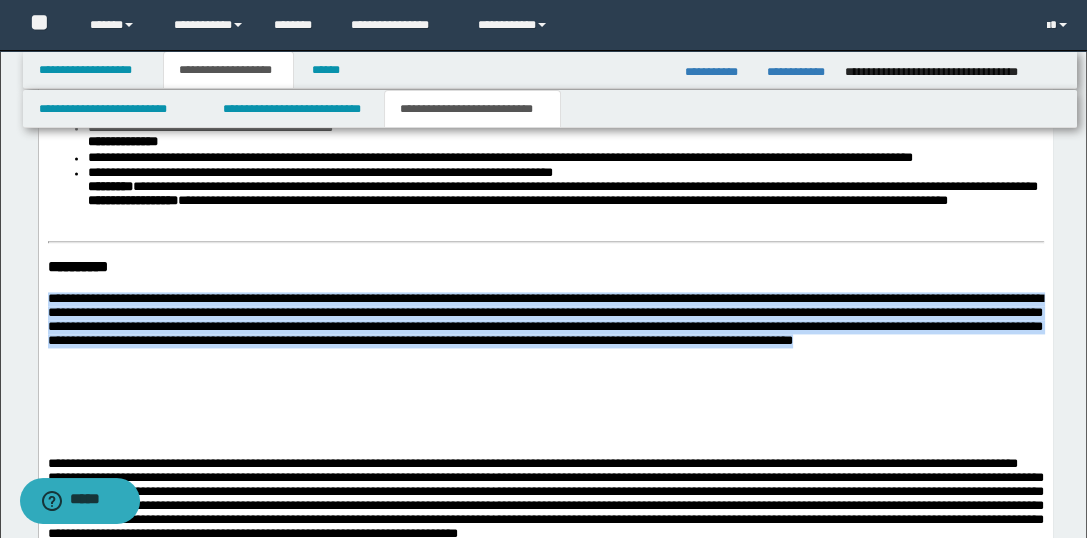 drag, startPoint x: 181, startPoint y: 391, endPoint x: 75, endPoint y: -202, distance: 602.39935 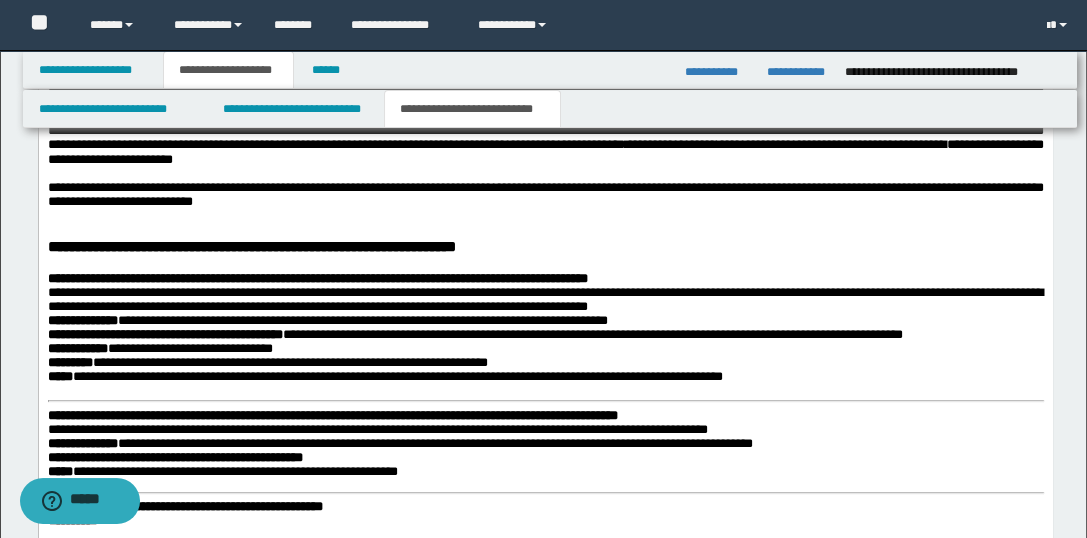 scroll, scrollTop: 2222, scrollLeft: 0, axis: vertical 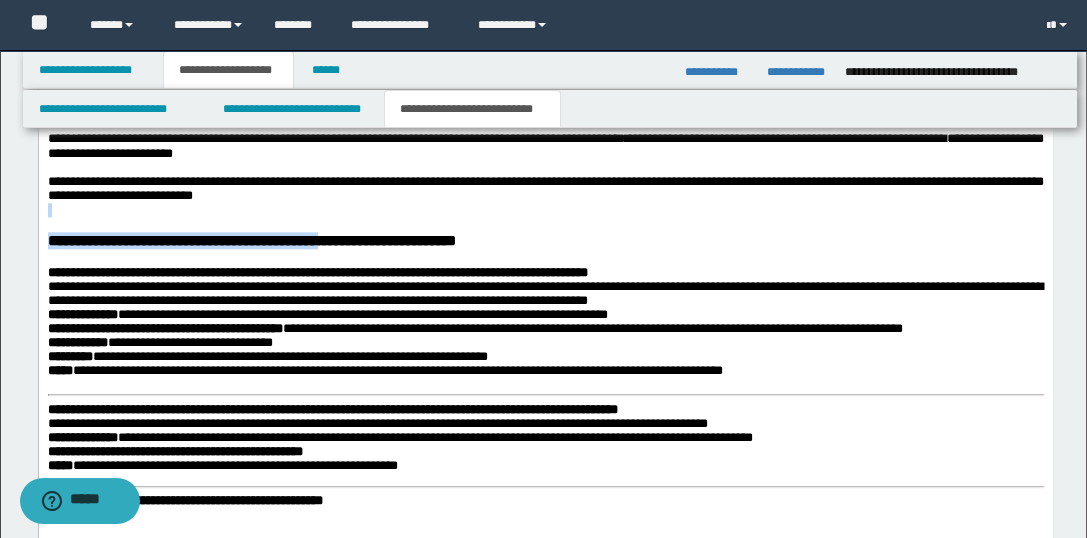 drag, startPoint x: 479, startPoint y: 234, endPoint x: 479, endPoint y: 266, distance: 32 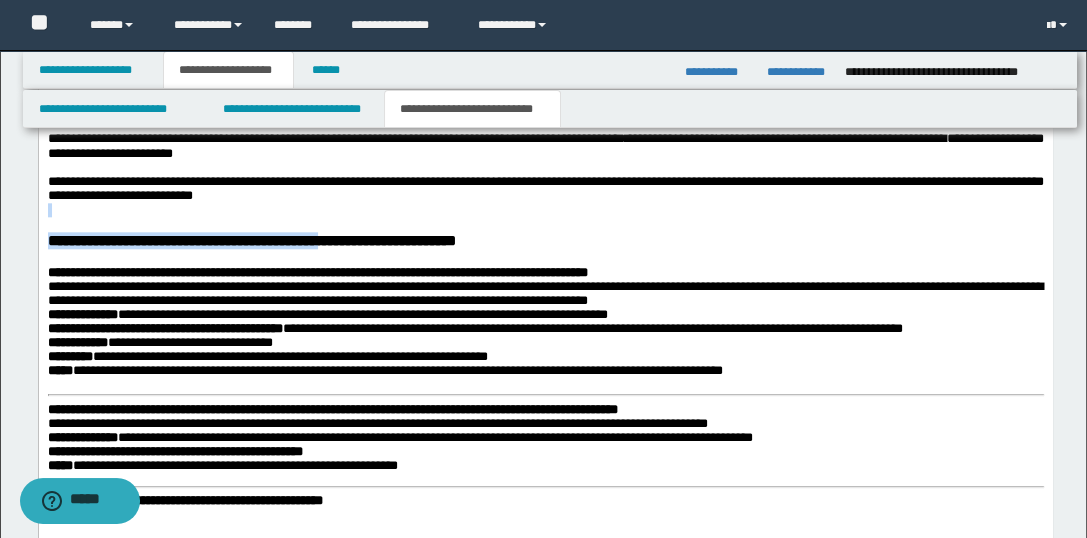 click on "[FIRST] [LAST] [PHONE]" at bounding box center [545, 1167] 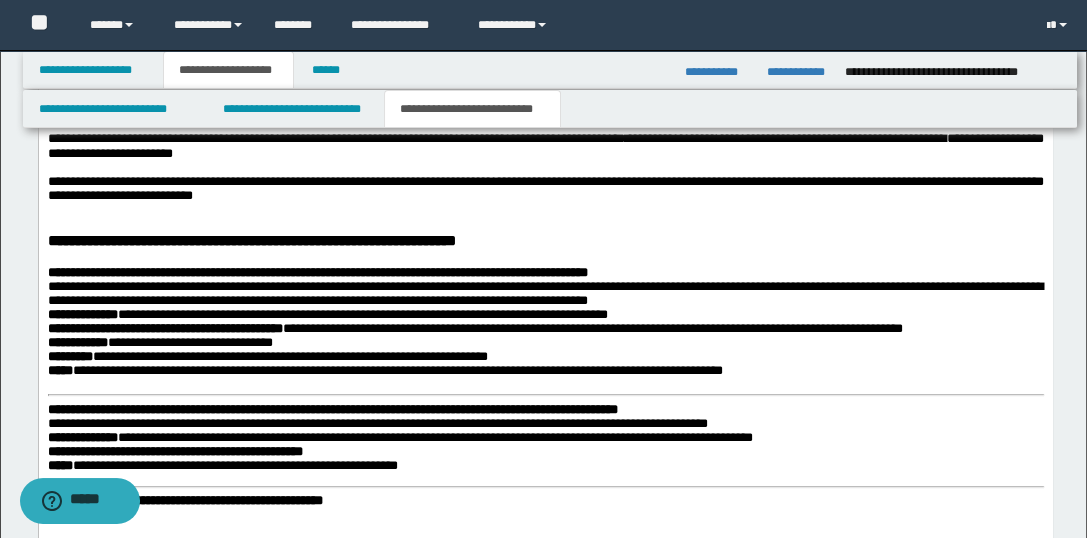 click on "**********" at bounding box center [545, 188] 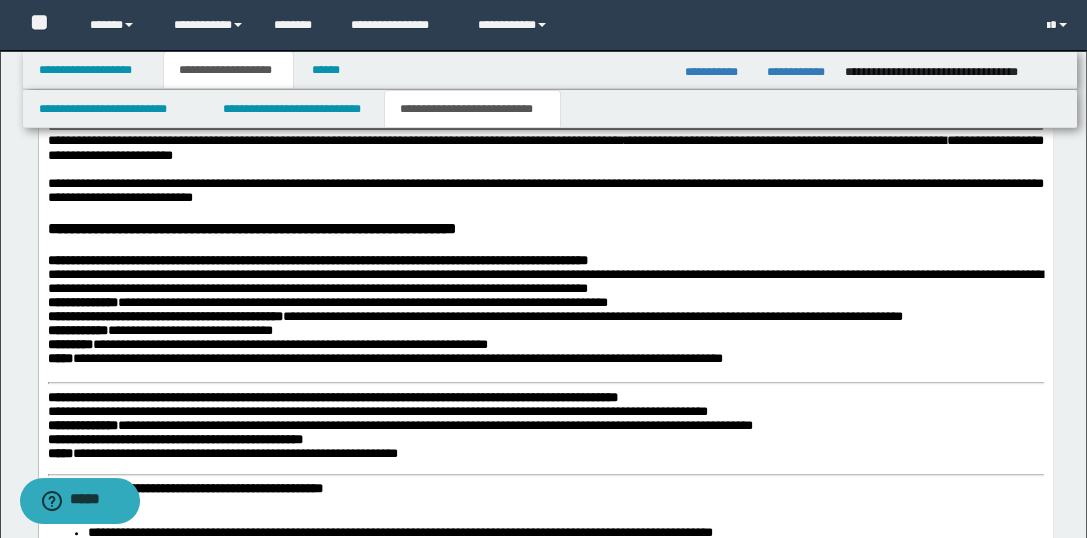 scroll, scrollTop: 2133, scrollLeft: 0, axis: vertical 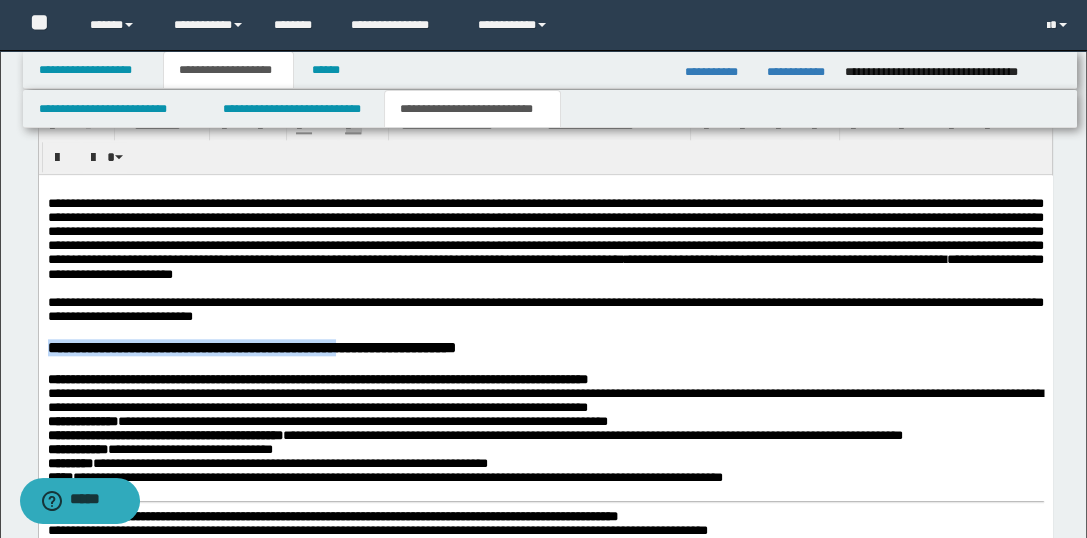 click on "[FIRST] [LAST] [PHONE]" at bounding box center (545, 1681) 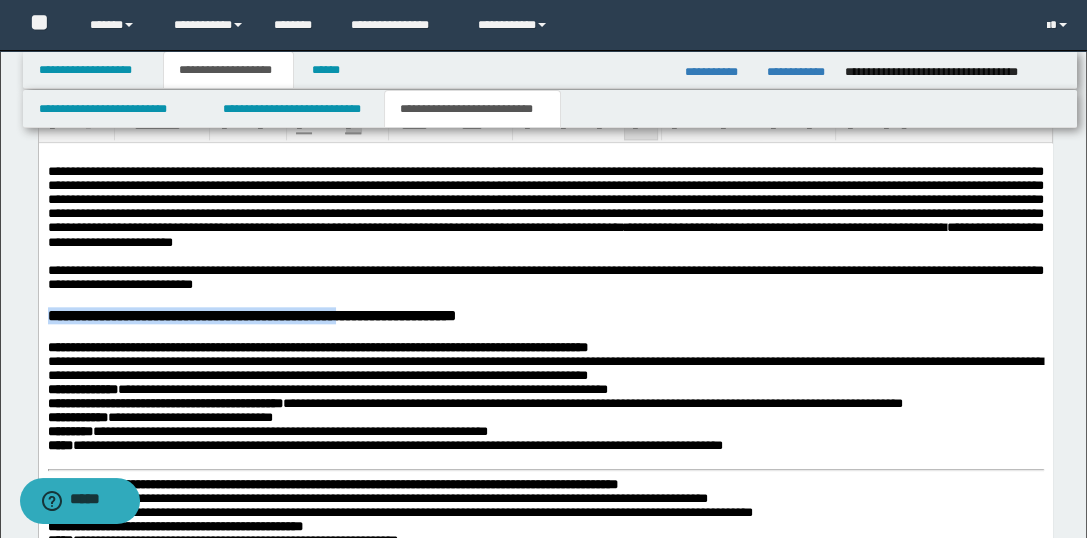 click on "**********" at bounding box center (545, 278) 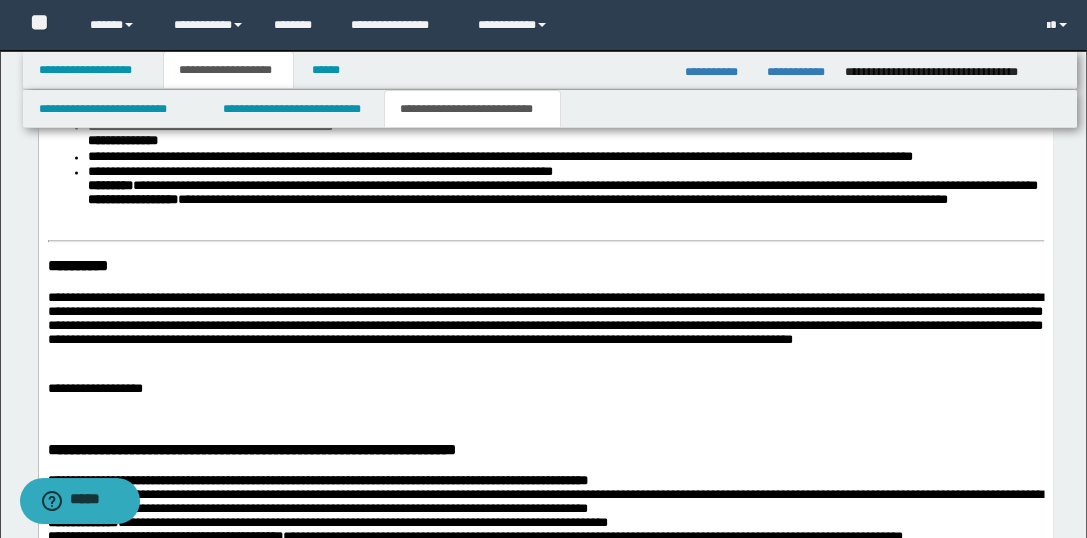 scroll, scrollTop: 2844, scrollLeft: 0, axis: vertical 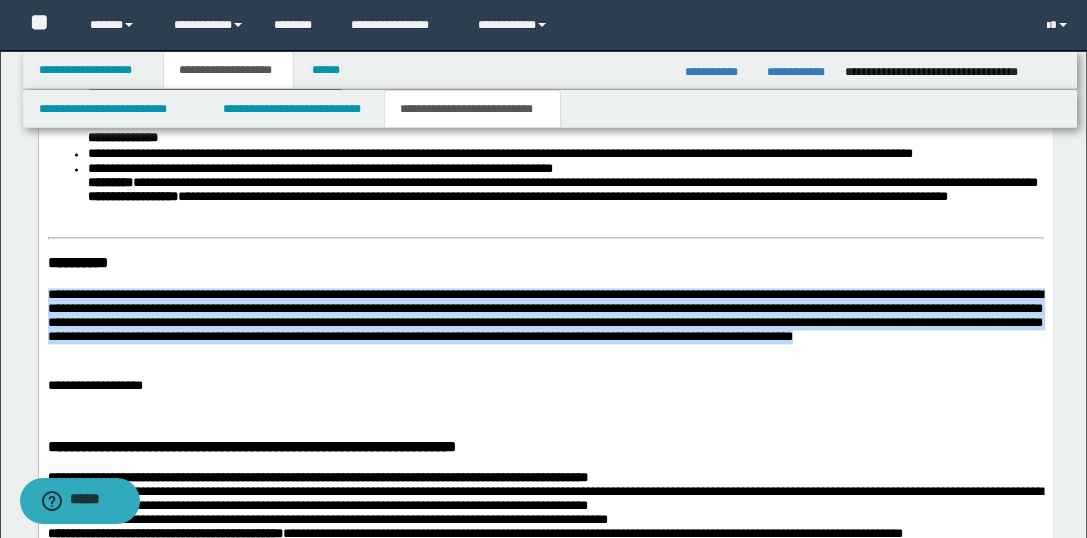 drag, startPoint x: 161, startPoint y: 393, endPoint x: 69, endPoint y: 332, distance: 110.38569 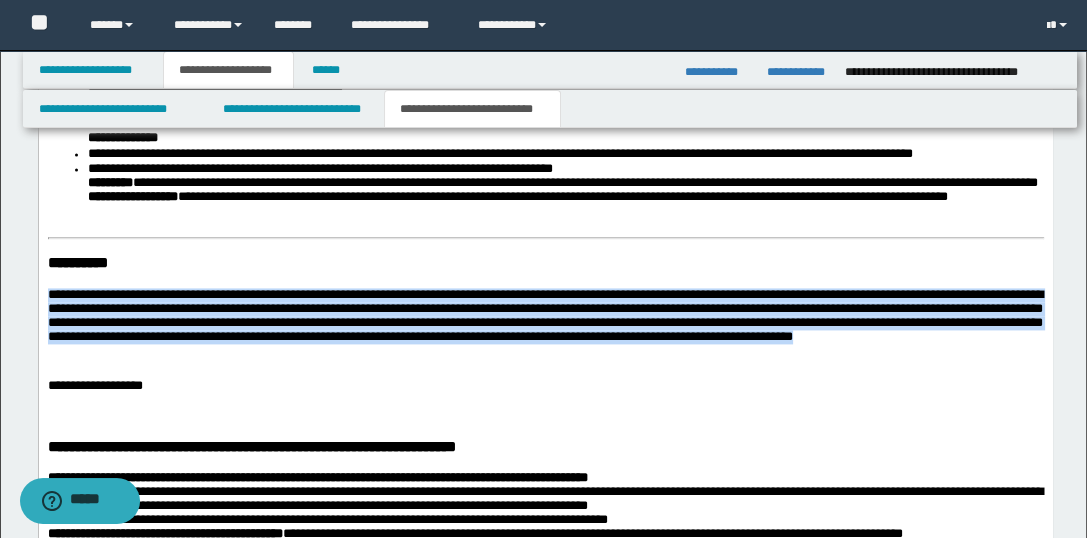 click on "[FIRST] [LAST] [PHONE]" at bounding box center [545, 960] 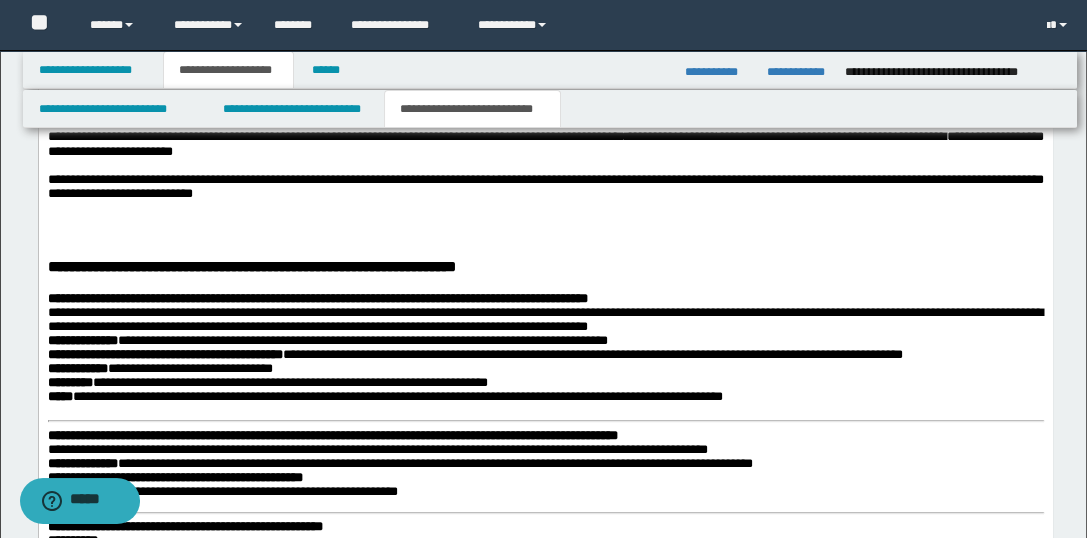 scroll, scrollTop: 2253, scrollLeft: 0, axis: vertical 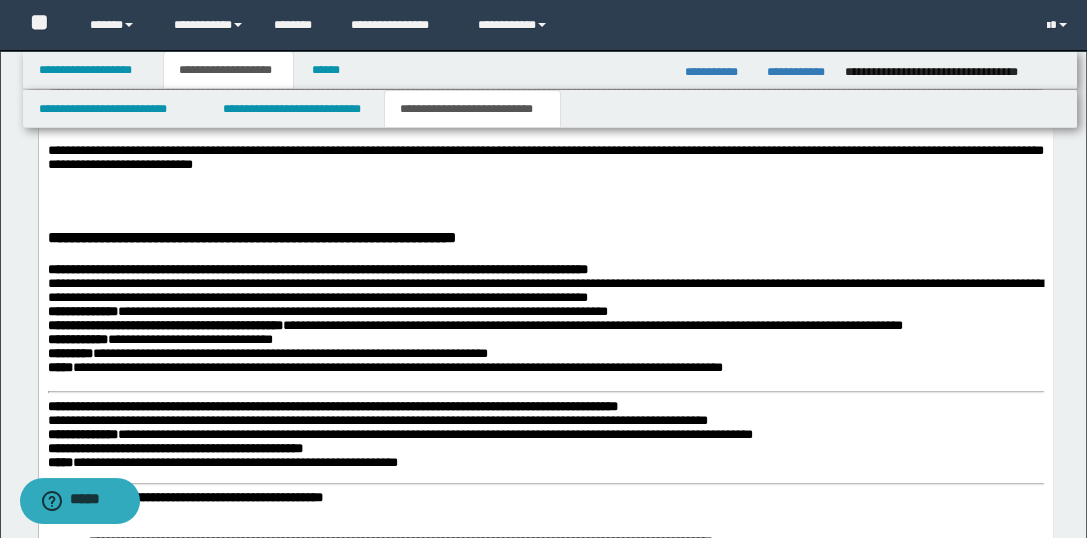 click on "[FIRST] [LAST] [PHONE]" at bounding box center [545, 1519] 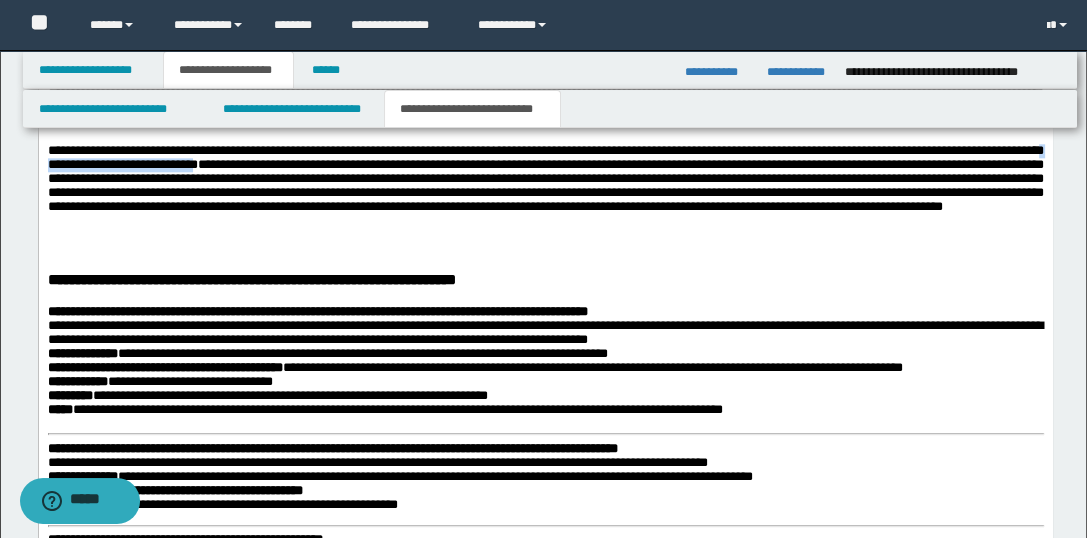 drag, startPoint x: 471, startPoint y: 192, endPoint x: 211, endPoint y: 191, distance: 260.00192 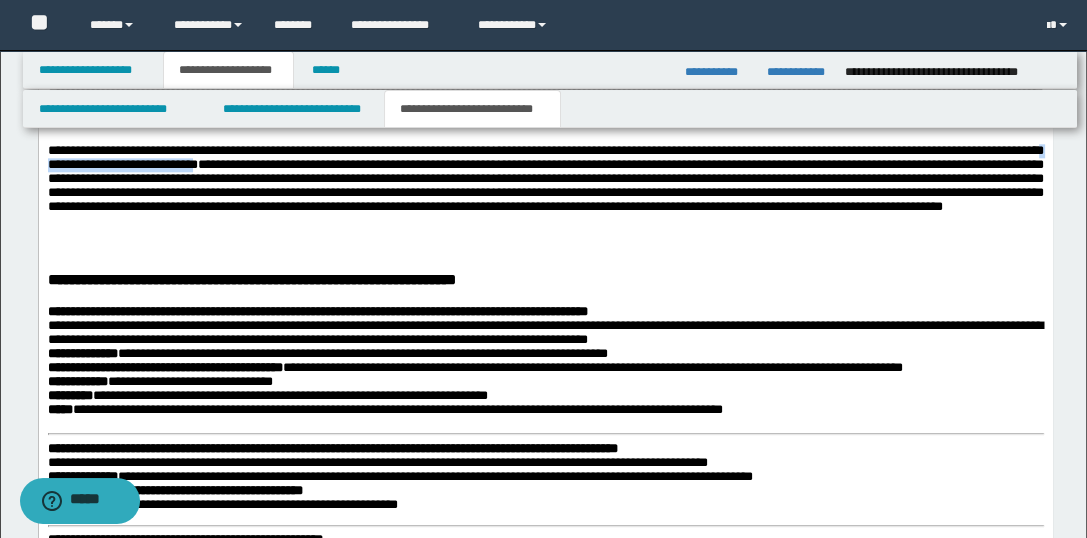 click on "[FIRST] [LAST] [EMAIL]" at bounding box center (545, 178) 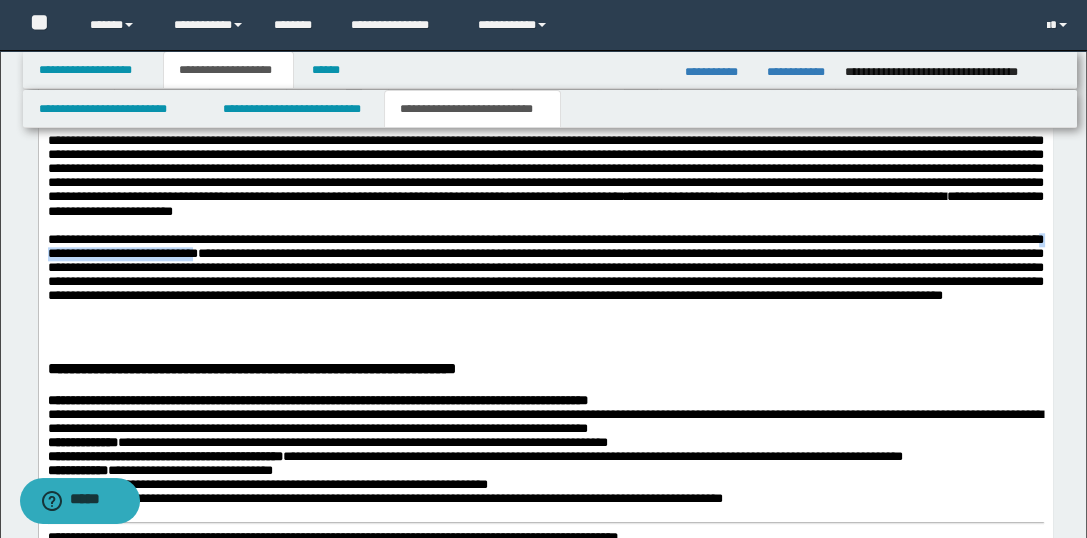 scroll, scrollTop: 1987, scrollLeft: 0, axis: vertical 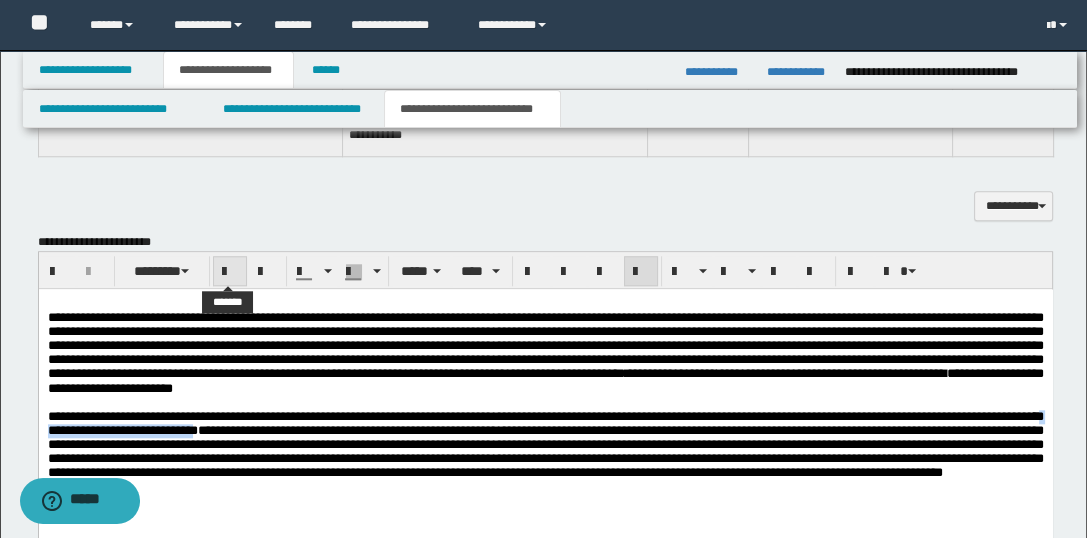 click at bounding box center (230, 272) 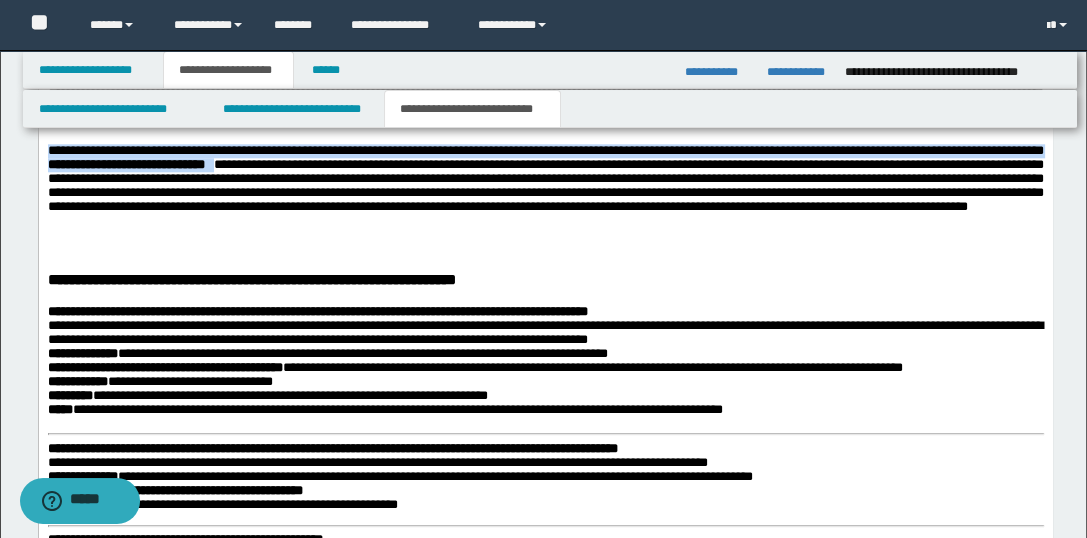 scroll, scrollTop: 2253, scrollLeft: 0, axis: vertical 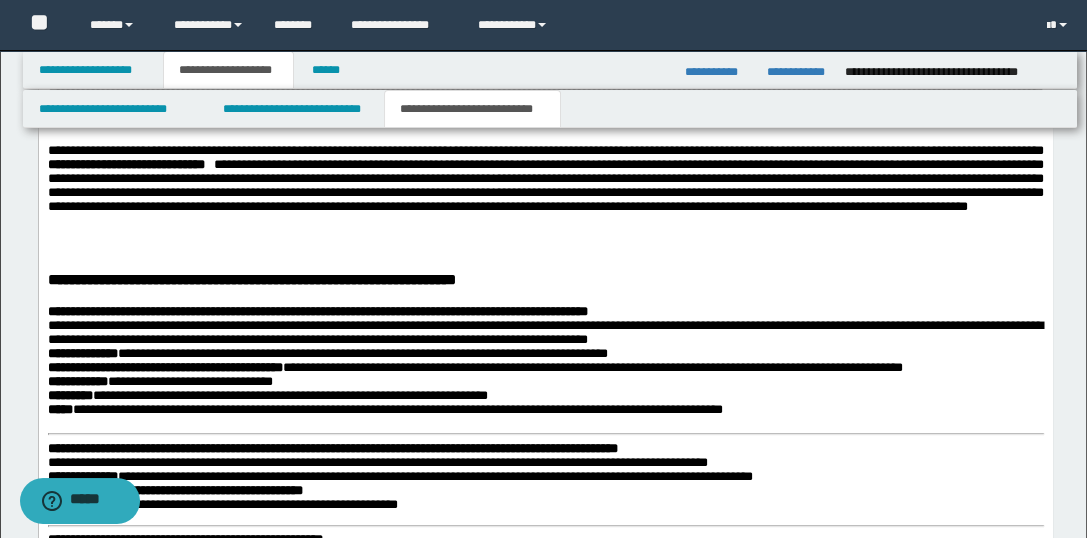 click at bounding box center (545, 249) 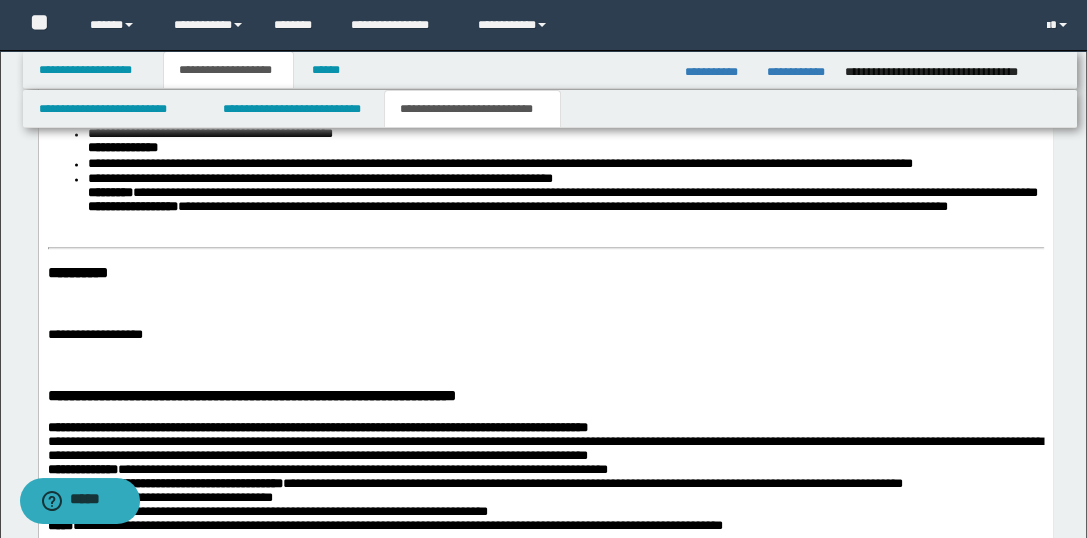 scroll, scrollTop: 2907, scrollLeft: 0, axis: vertical 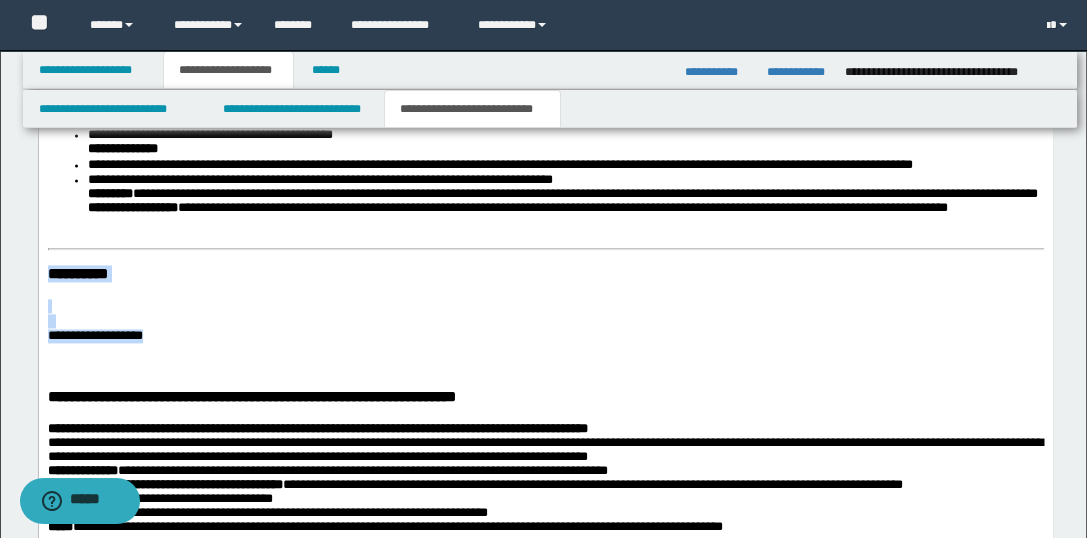 drag, startPoint x: 262, startPoint y: 392, endPoint x: 45, endPoint y: 328, distance: 226.24103 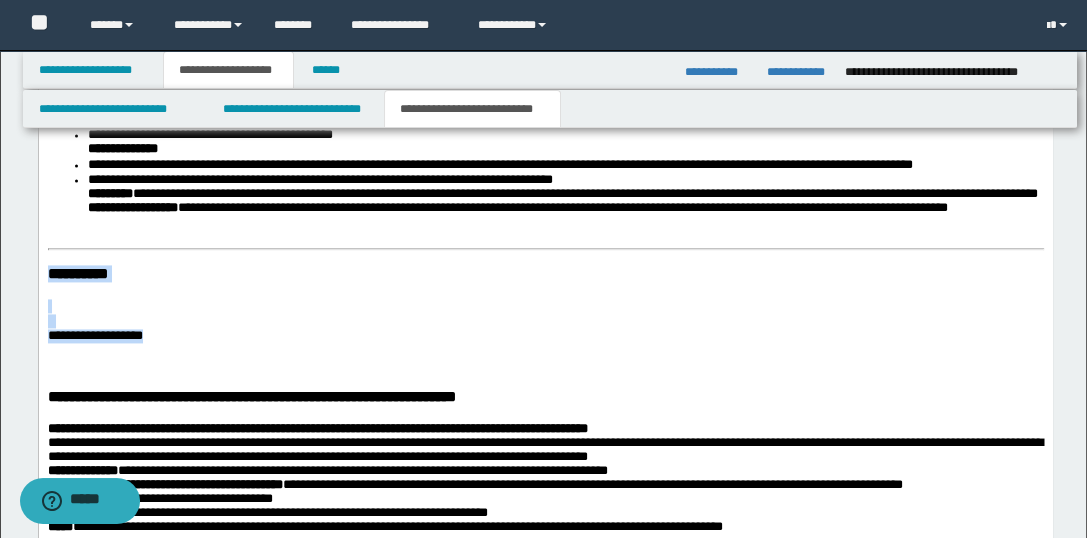 click on "[FIRST] [LAST] [PHONE]" at bounding box center (545, 919) 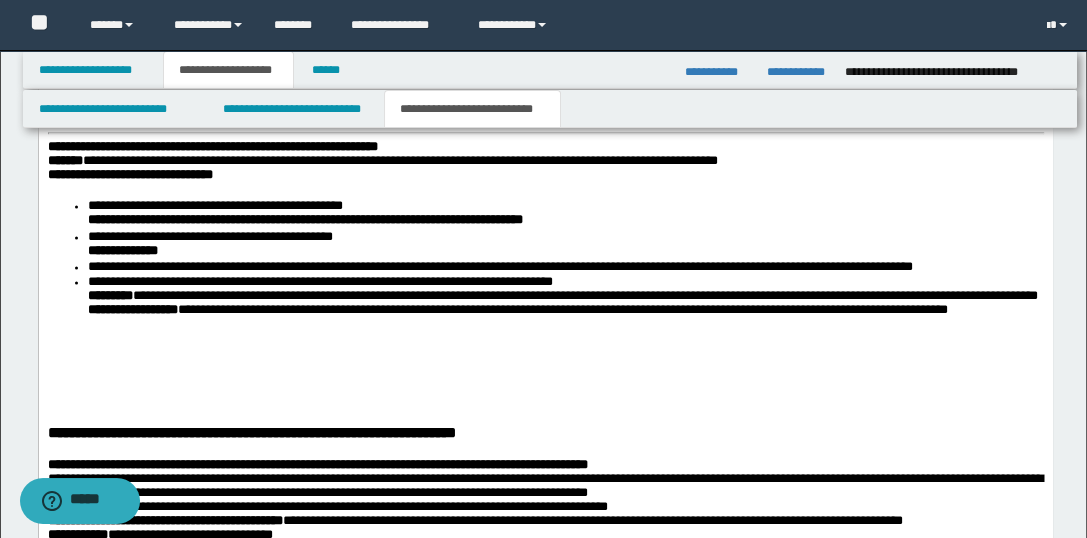 scroll, scrollTop: 2729, scrollLeft: 0, axis: vertical 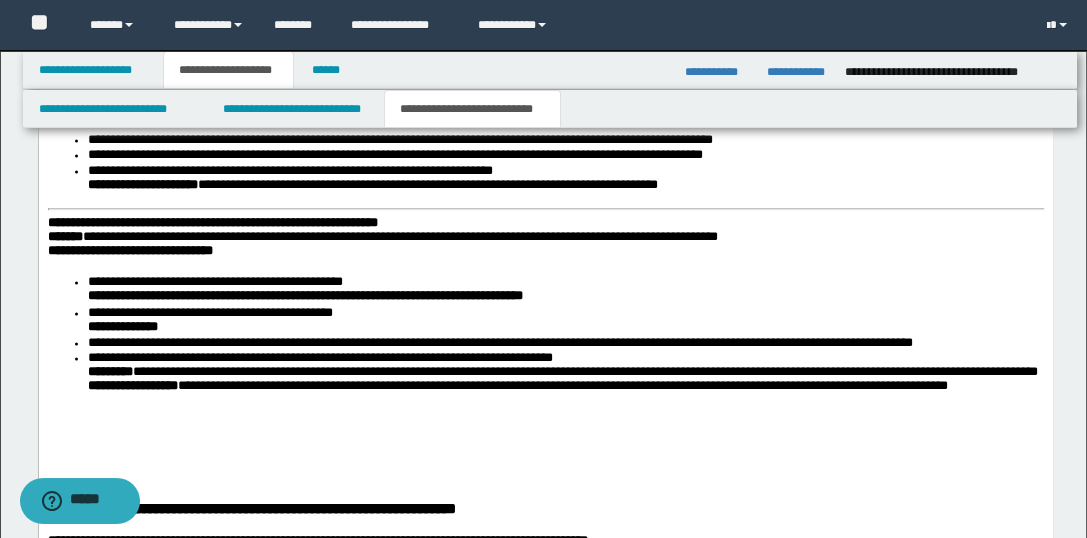 click on "**********" at bounding box center [212, 223] 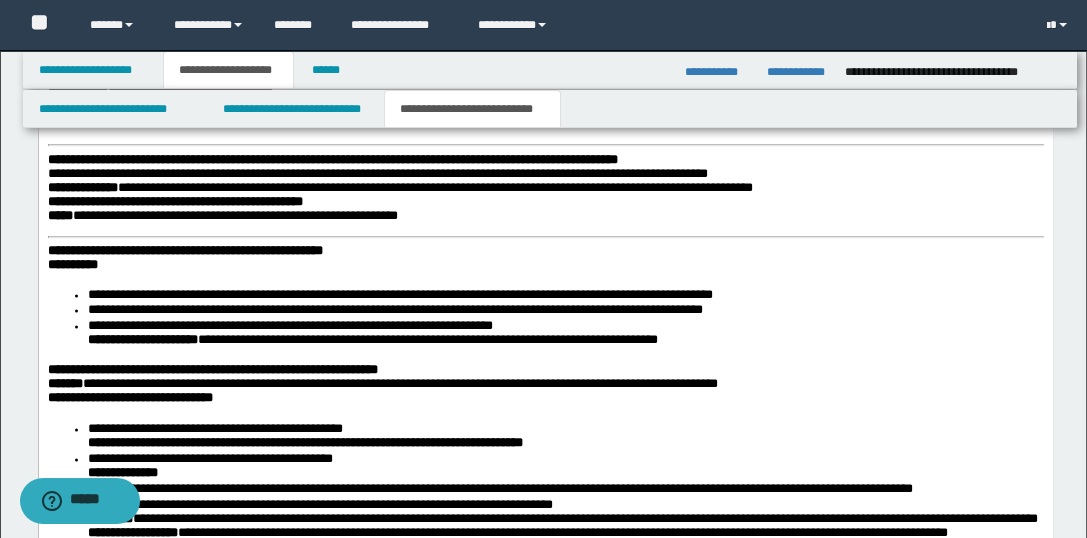 scroll, scrollTop: 2552, scrollLeft: 0, axis: vertical 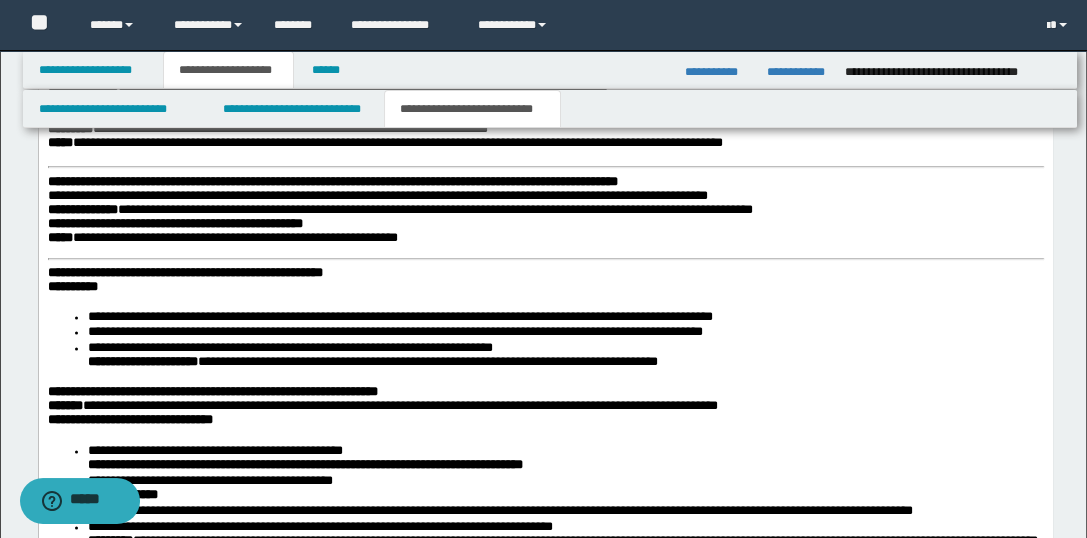 drag, startPoint x: 46, startPoint y: 329, endPoint x: 153, endPoint y: 328, distance: 107.00467 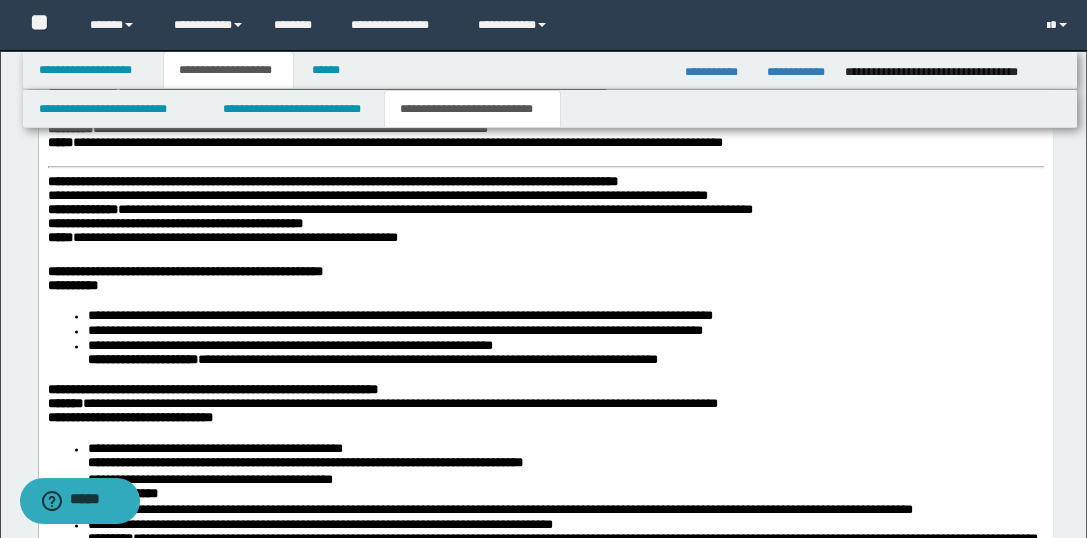 click on "**********" at bounding box center [332, 182] 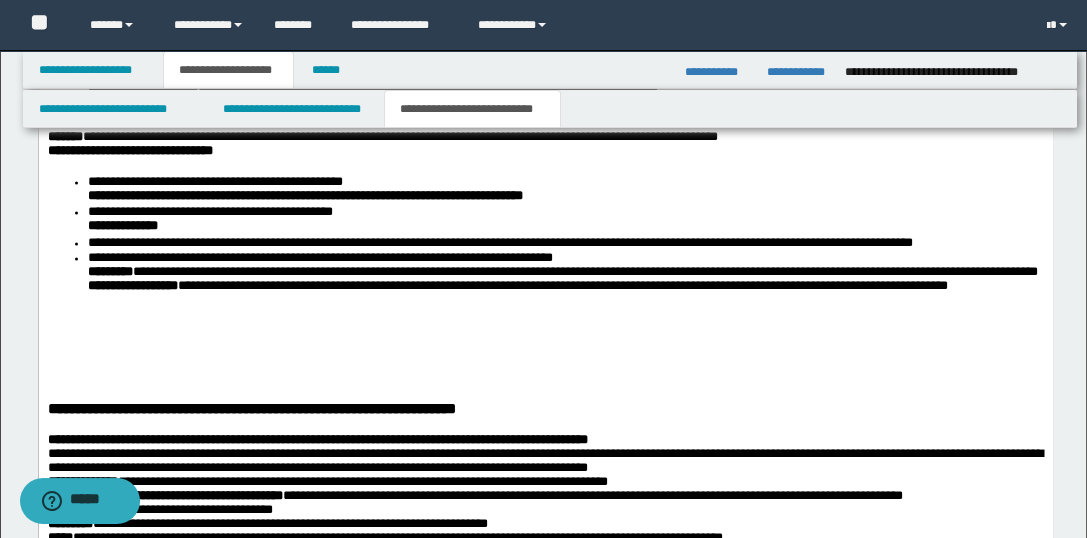 scroll, scrollTop: 2818, scrollLeft: 0, axis: vertical 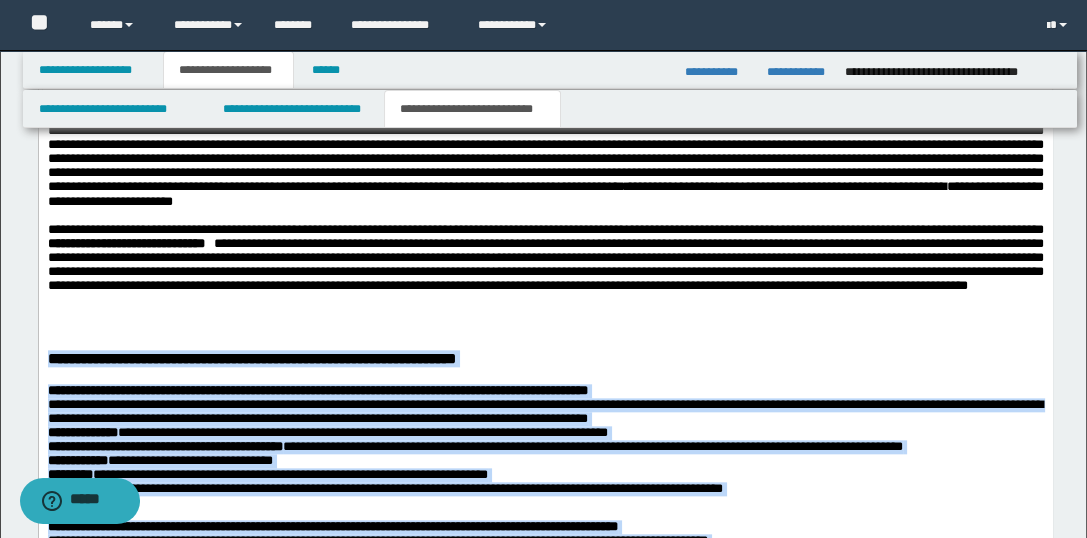 drag, startPoint x: 1017, startPoint y: 981, endPoint x: 70, endPoint y: 507, distance: 1059.0018 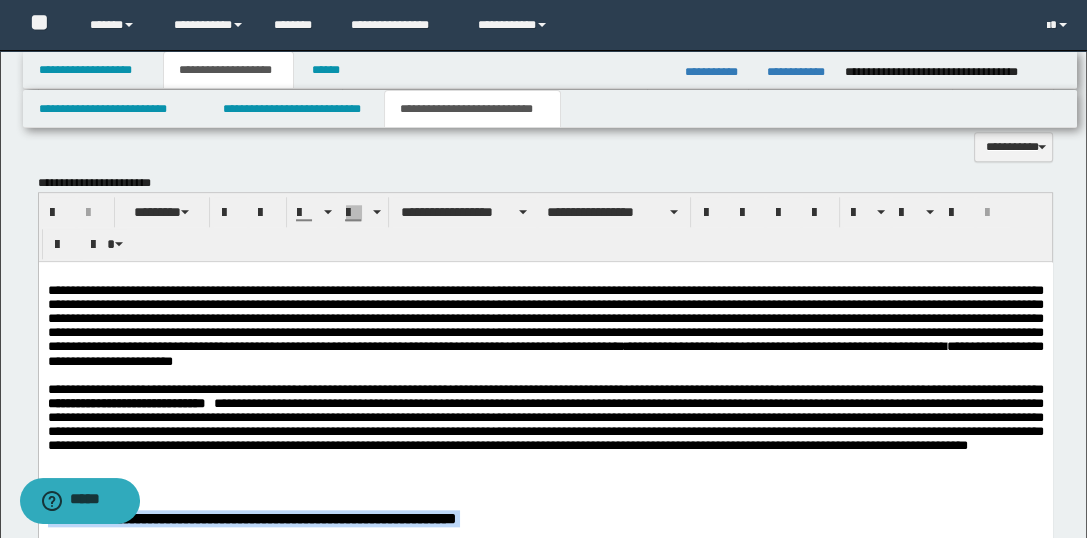 scroll, scrollTop: 2028, scrollLeft: 0, axis: vertical 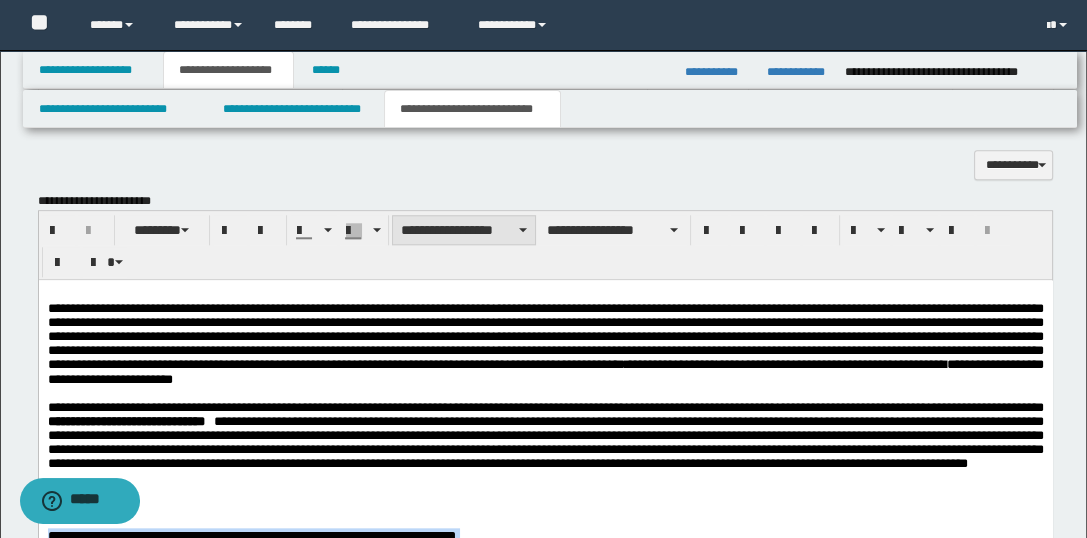 click on "**********" at bounding box center [464, 230] 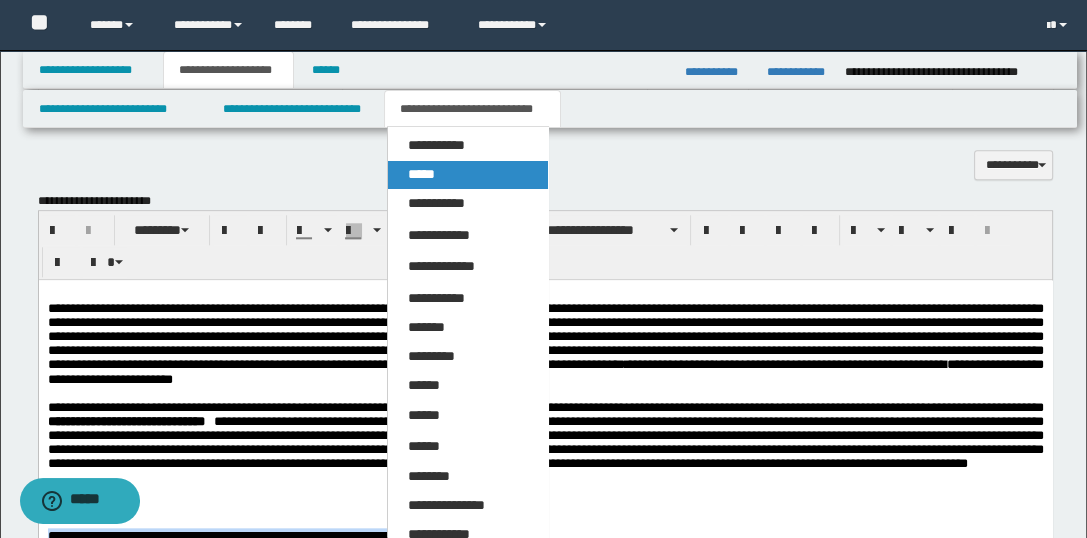 click on "*****" at bounding box center (468, 175) 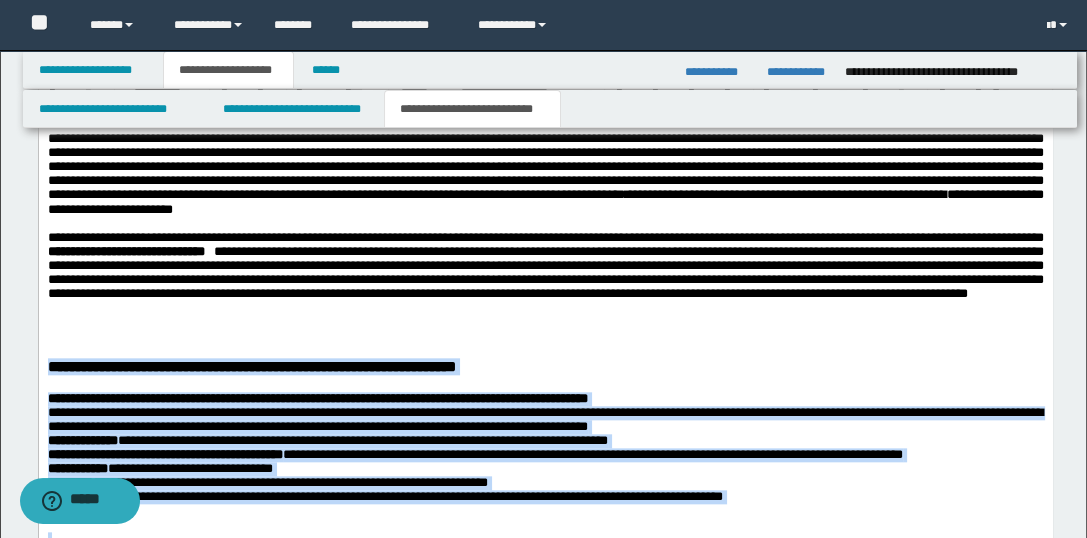 scroll, scrollTop: 2206, scrollLeft: 0, axis: vertical 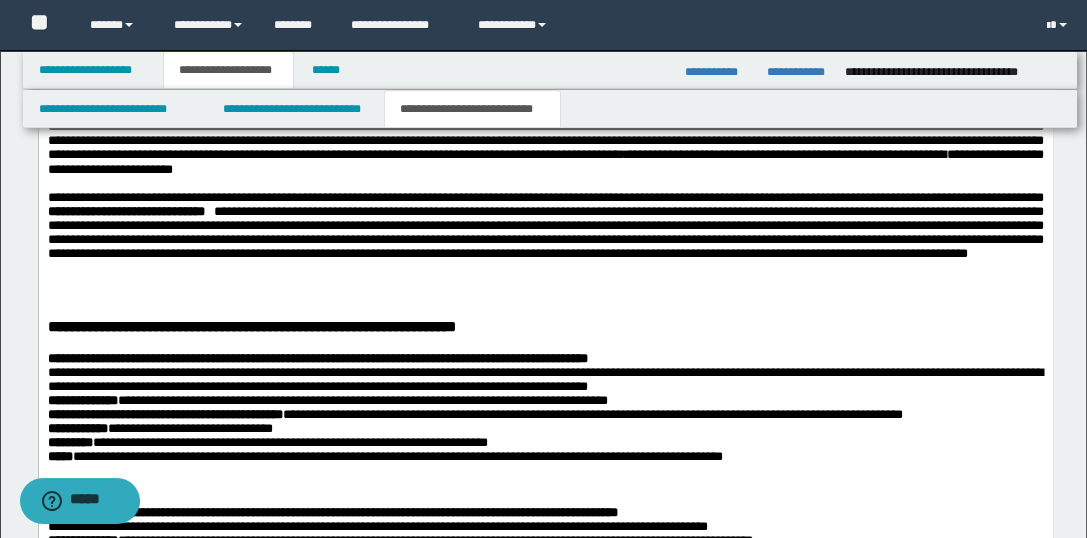 click at bounding box center [545, 296] 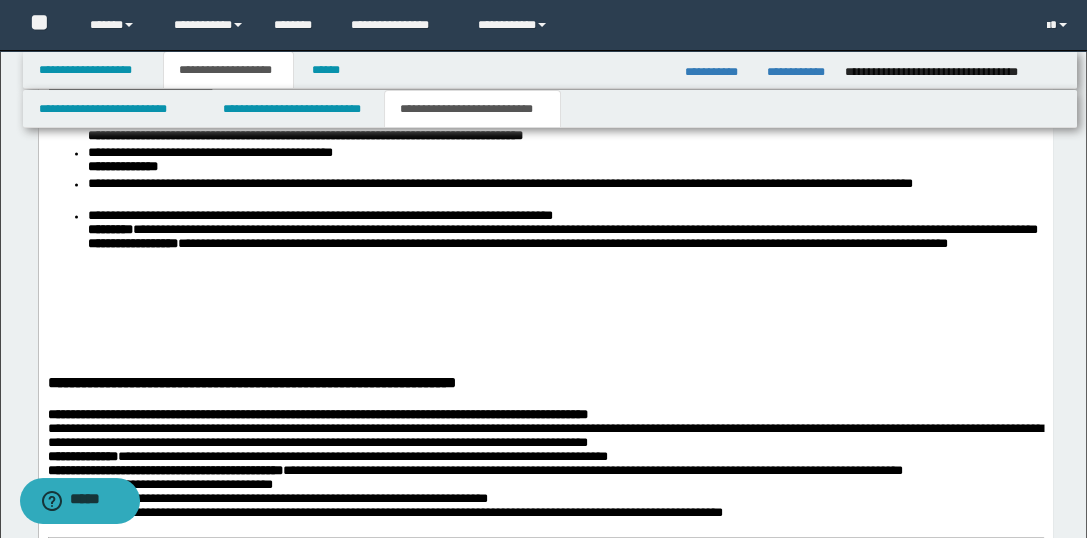 scroll, scrollTop: 2917, scrollLeft: 0, axis: vertical 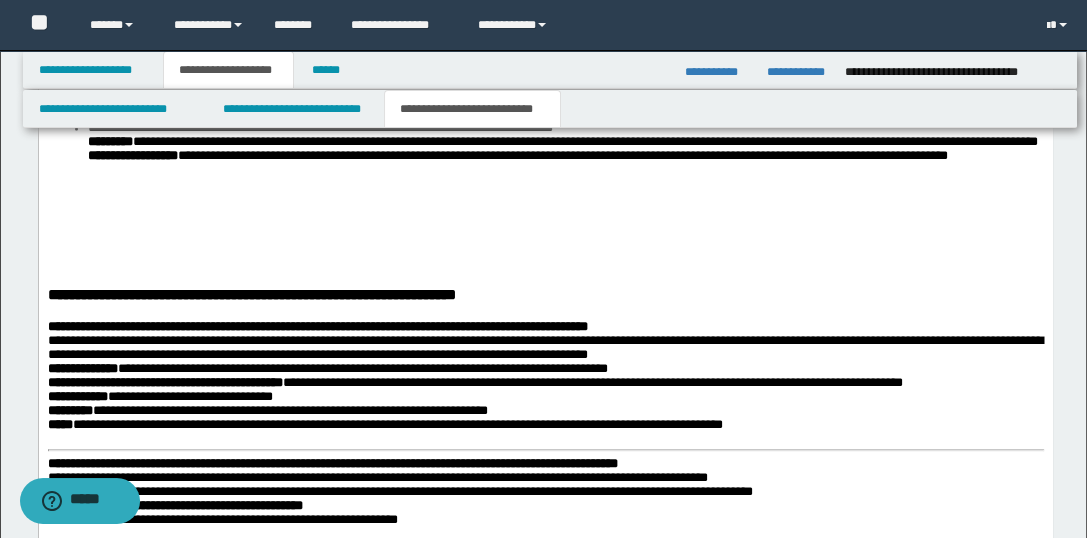 drag, startPoint x: 40, startPoint y: 352, endPoint x: 362, endPoint y: 429, distance: 331.07855 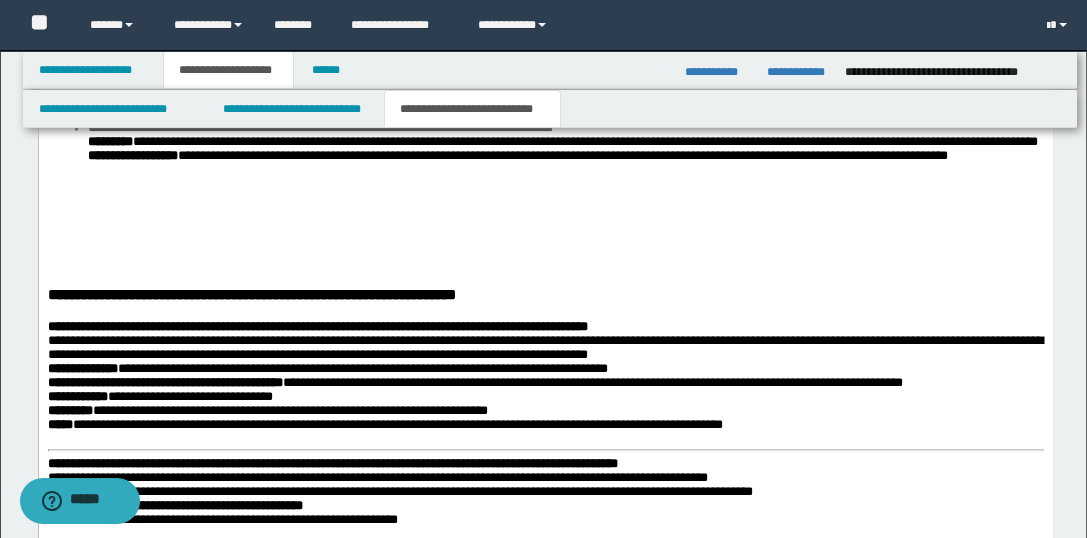 click on "[FIRST] [LAST] [PHONE]" at bounding box center (545, 848) 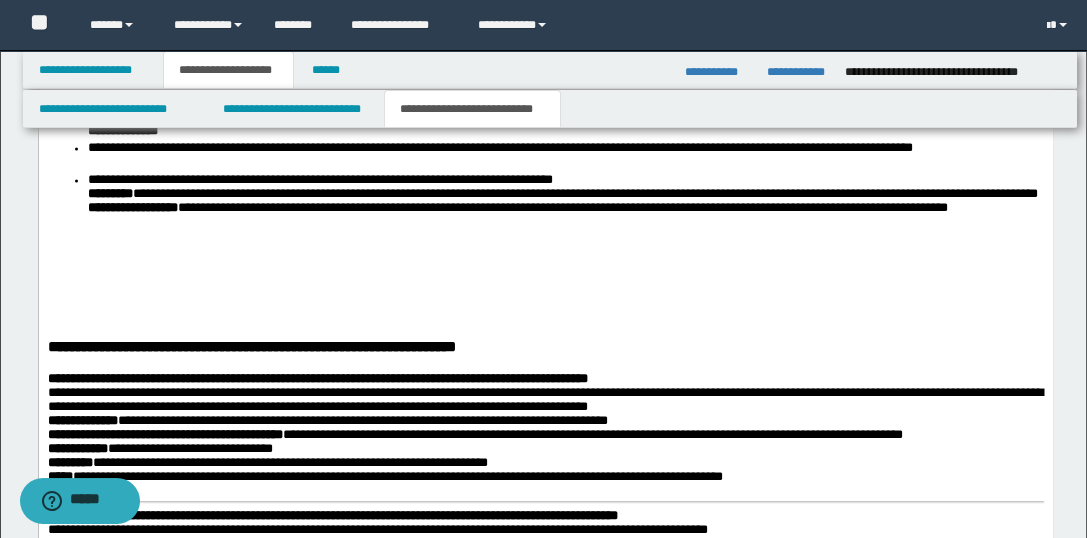 scroll, scrollTop: 2948, scrollLeft: 0, axis: vertical 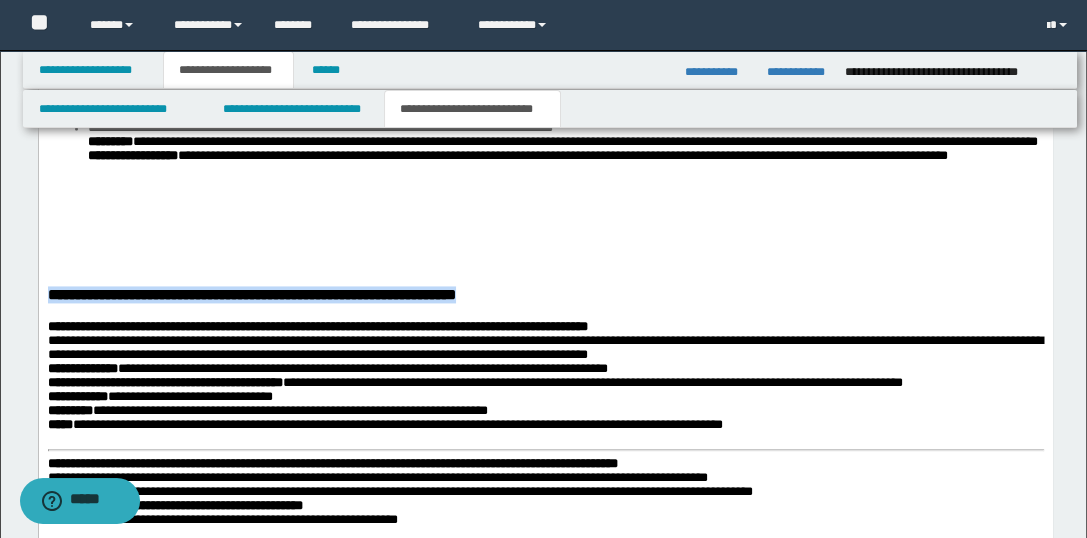drag, startPoint x: 787, startPoint y: 360, endPoint x: 56, endPoint y: -315, distance: 994.9804 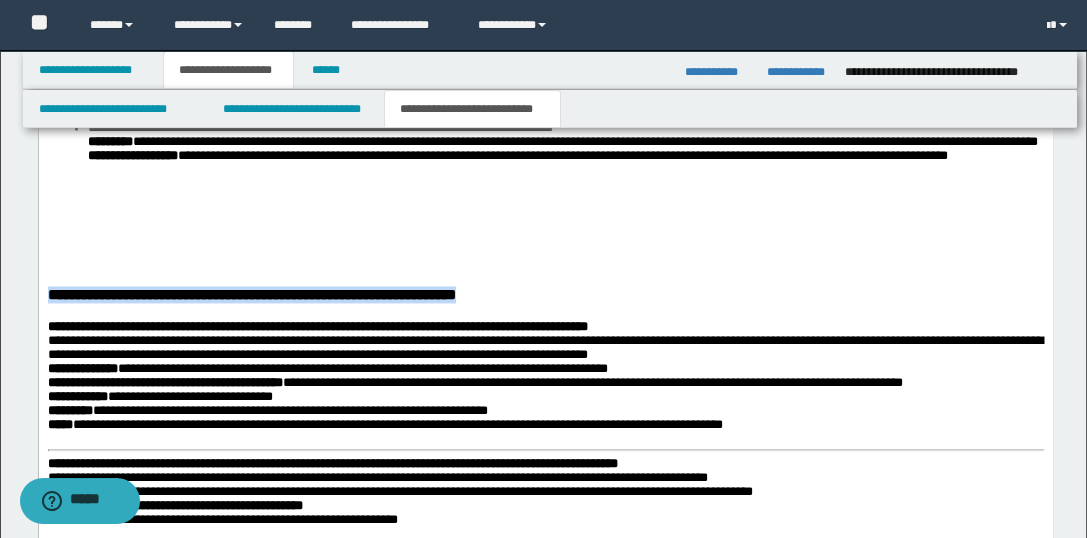click on "[FIRST] [LAST] [PHONE]" at bounding box center (545, 848) 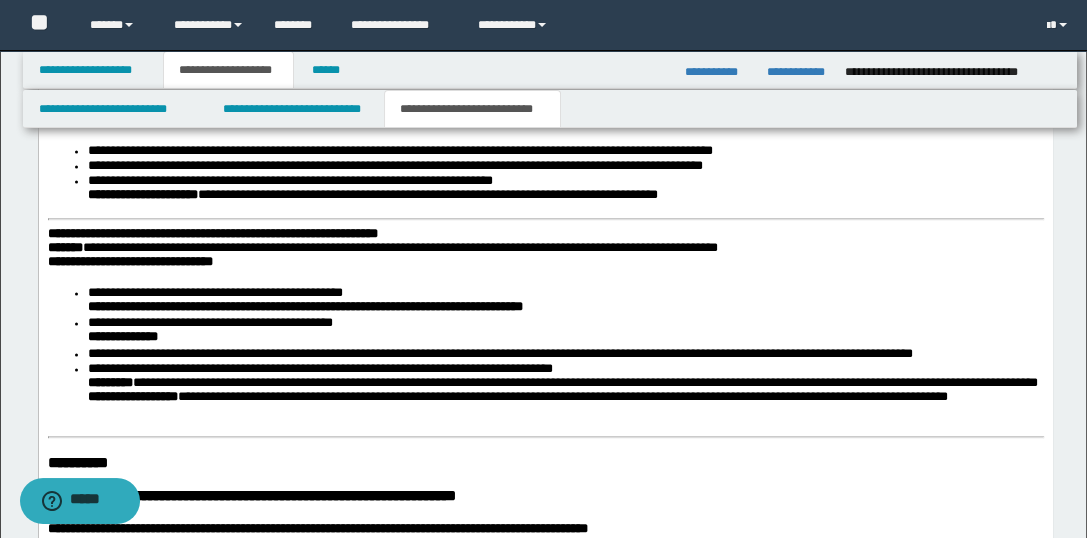 scroll, scrollTop: 3393, scrollLeft: 0, axis: vertical 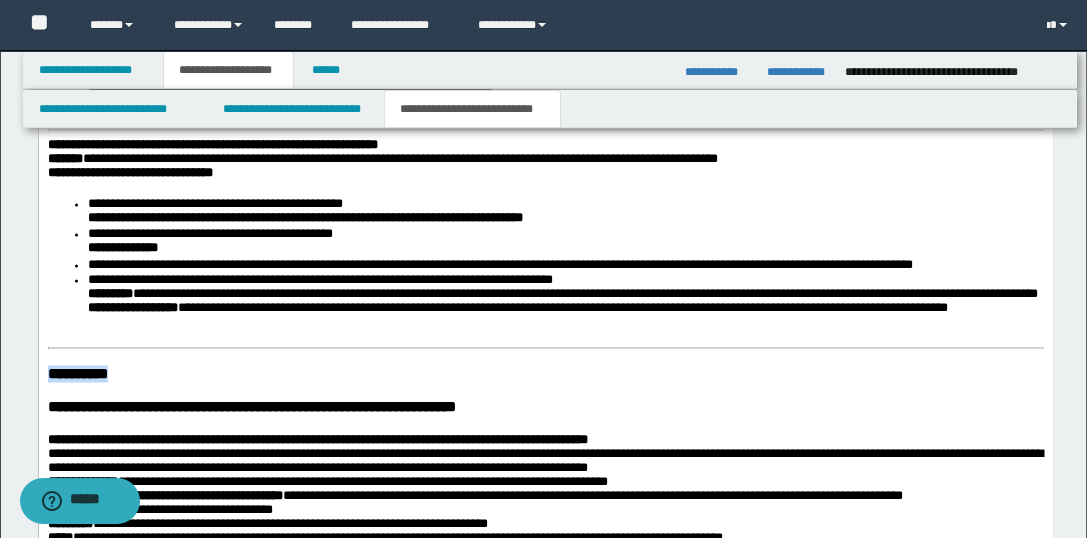 drag, startPoint x: 174, startPoint y: 425, endPoint x: 34, endPoint y: 410, distance: 140.80128 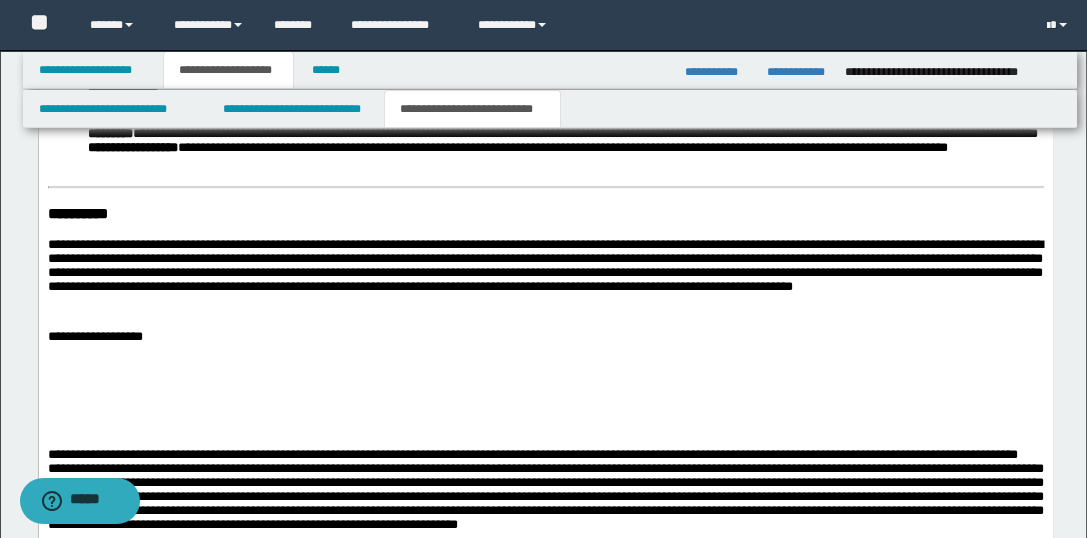 scroll, scrollTop: 4193, scrollLeft: 0, axis: vertical 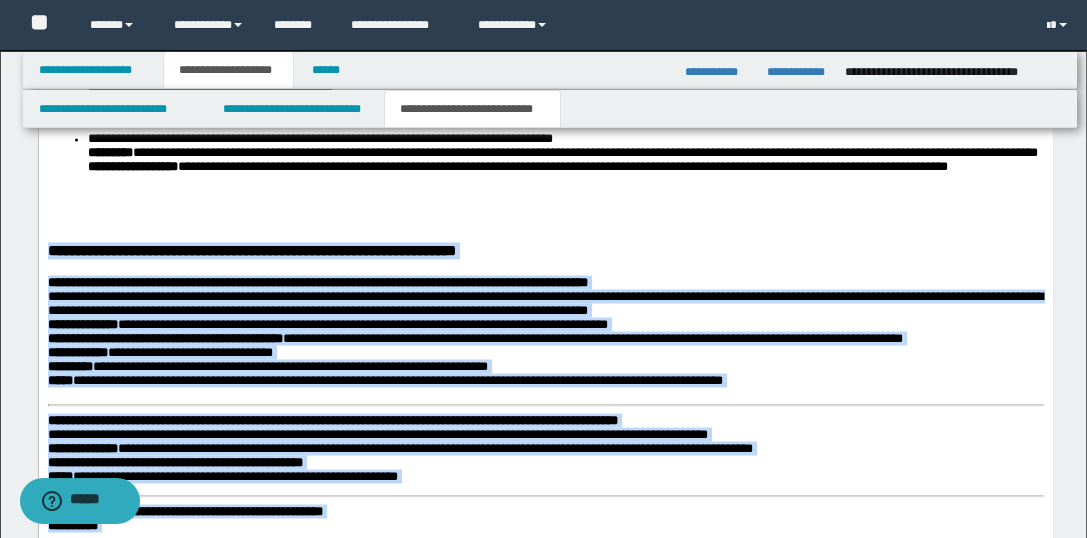 drag, startPoint x: 180, startPoint y: 1042, endPoint x: 48, endPoint y: 293, distance: 760.54254 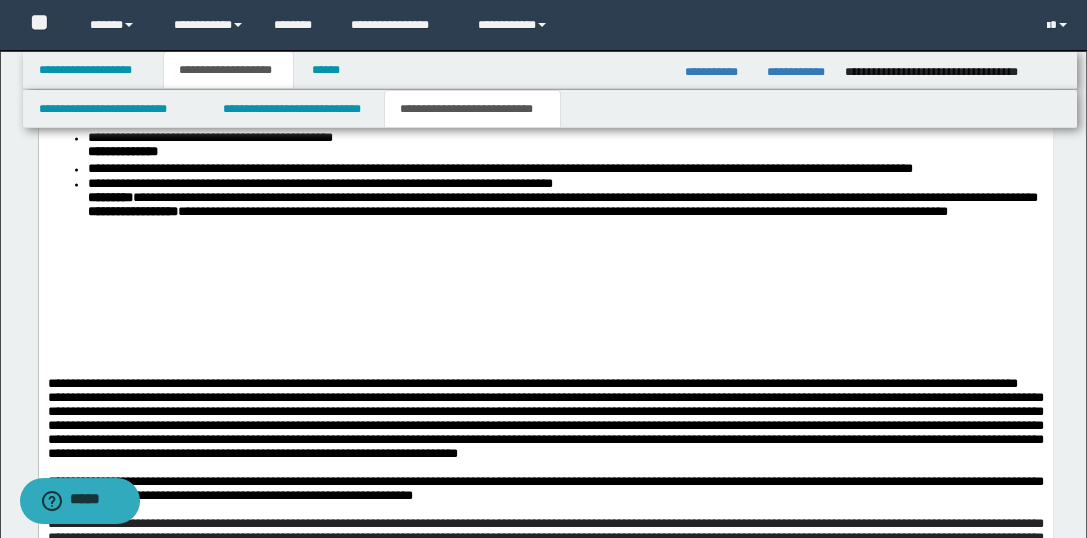 scroll, scrollTop: 3534, scrollLeft: 0, axis: vertical 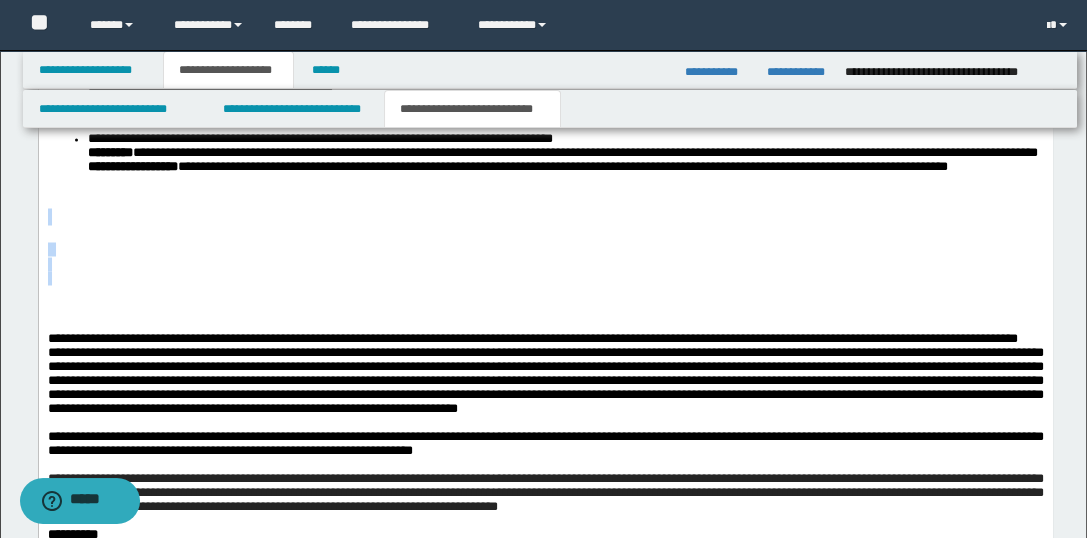 drag, startPoint x: 172, startPoint y: 330, endPoint x: 60, endPoint y: 271, distance: 126.58989 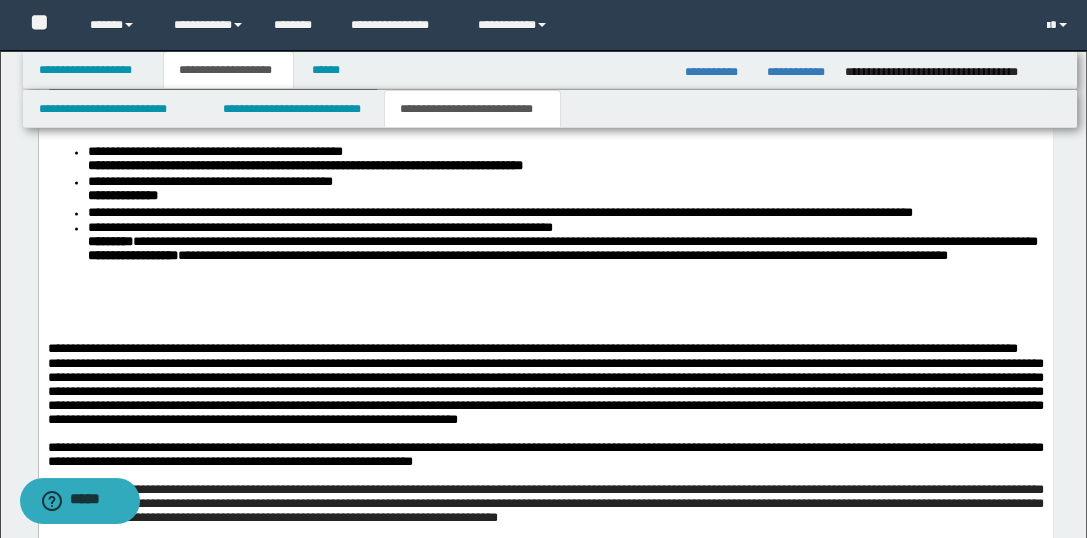 scroll, scrollTop: 3356, scrollLeft: 0, axis: vertical 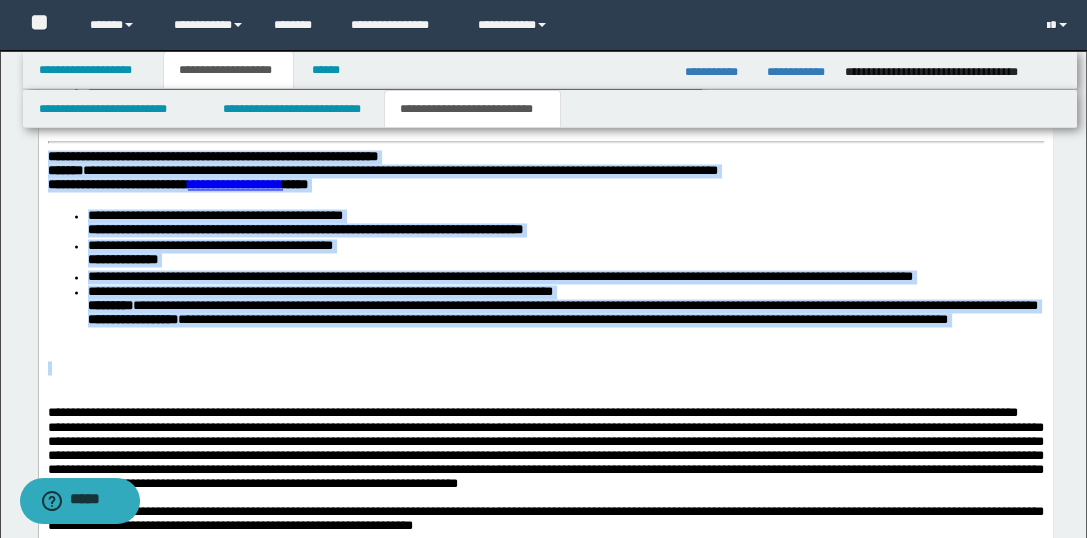 drag, startPoint x: 1034, startPoint y: 402, endPoint x: 25, endPoint y: 147, distance: 1040.7238 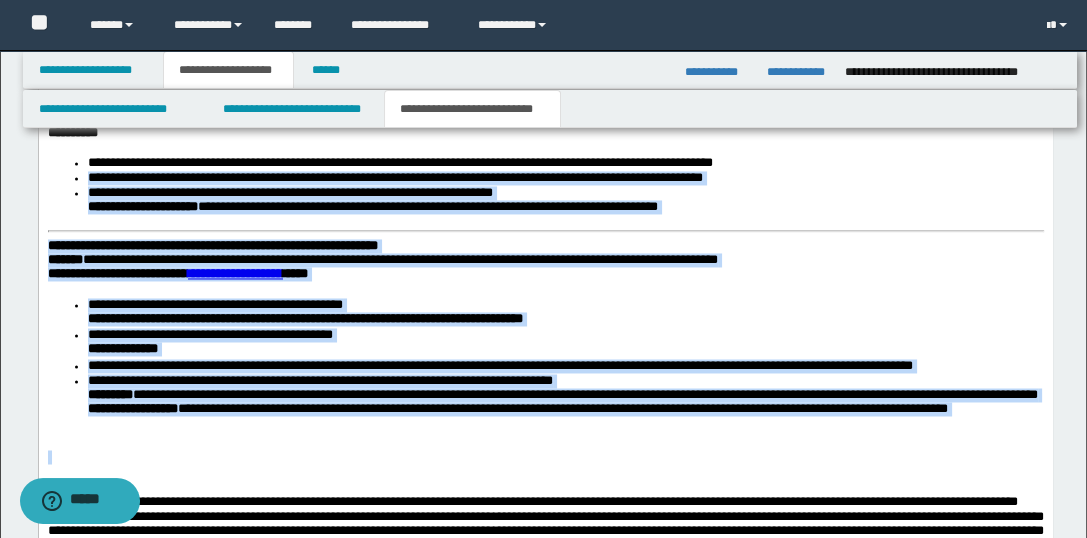 scroll, scrollTop: 3203, scrollLeft: 0, axis: vertical 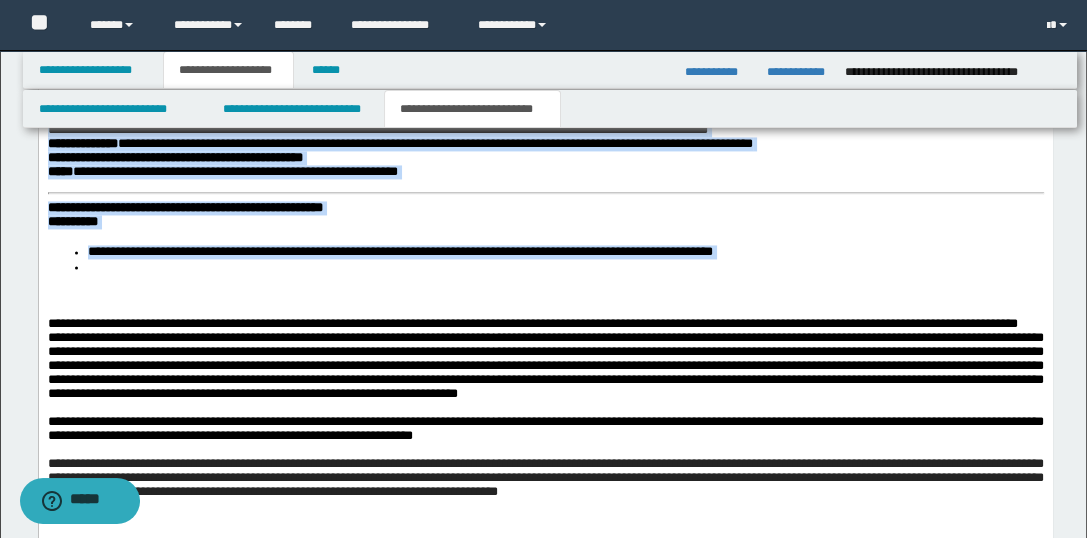 drag, startPoint x: 138, startPoint y: 326, endPoint x: 38, endPoint y: 171, distance: 184.45866 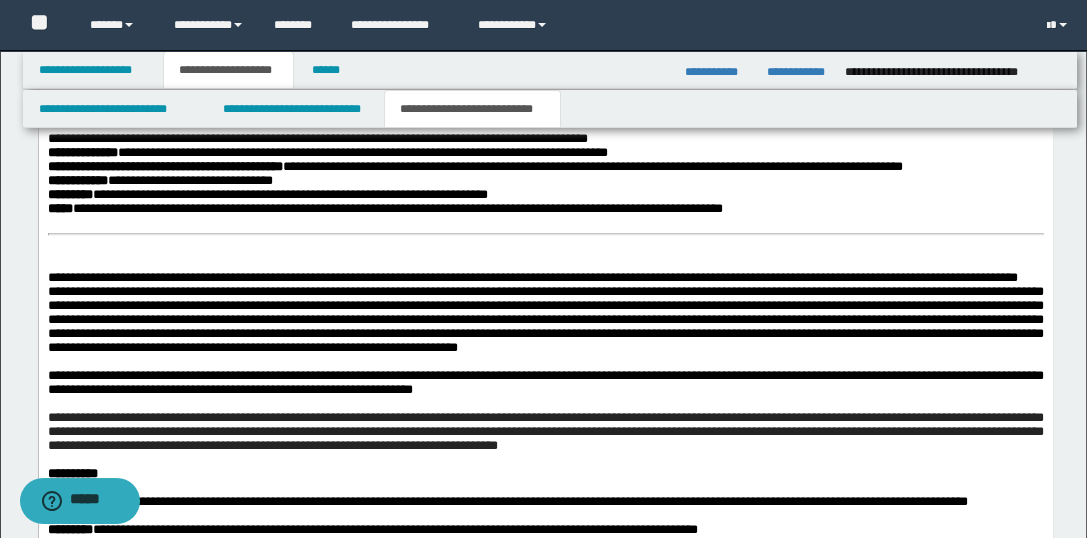 scroll, scrollTop: 3026, scrollLeft: 0, axis: vertical 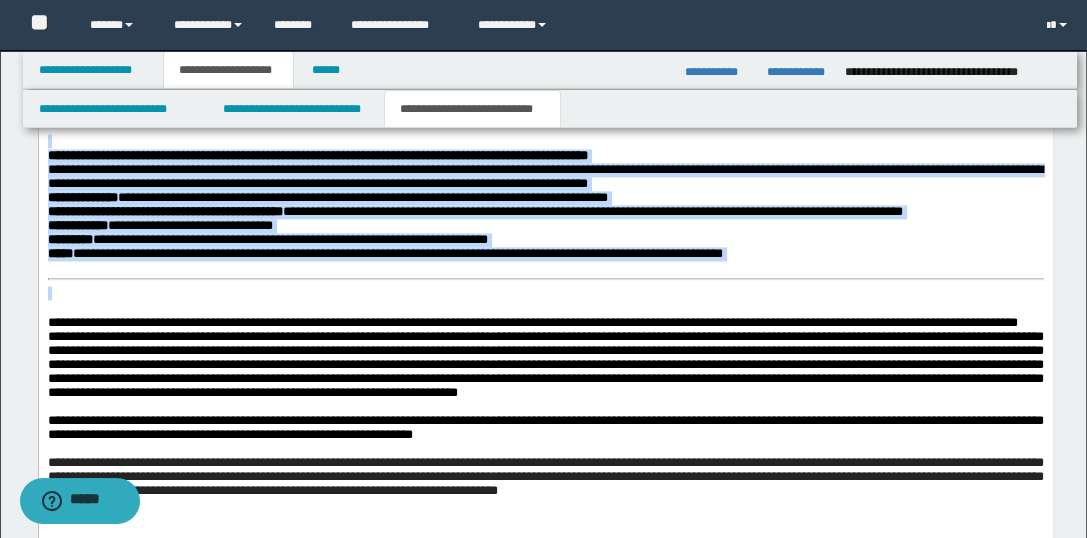 drag, startPoint x: 113, startPoint y: 343, endPoint x: 25, endPoint y: 197, distance: 170.46994 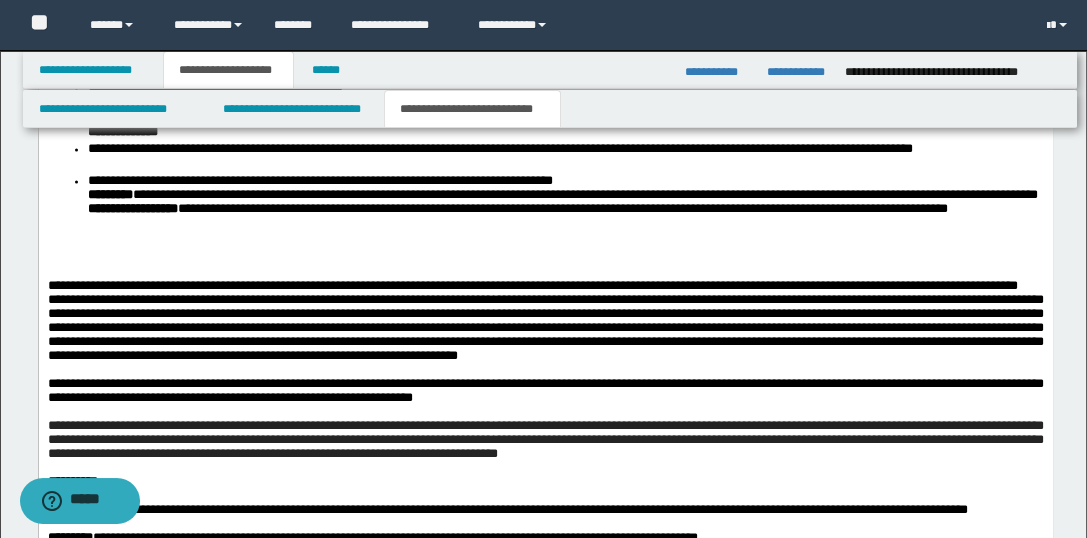scroll, scrollTop: 2905, scrollLeft: 0, axis: vertical 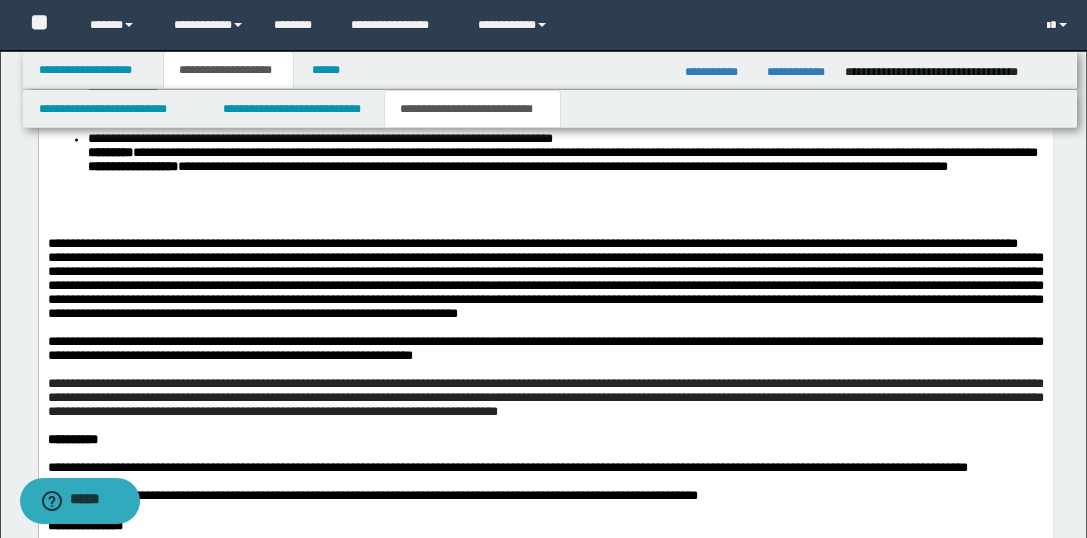 click at bounding box center (545, 231) 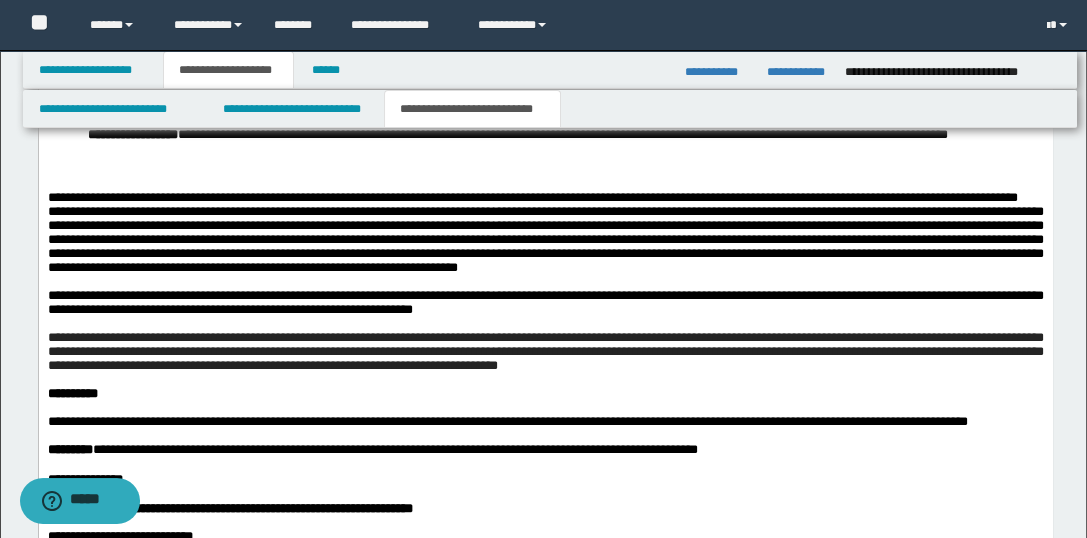 scroll, scrollTop: 2905, scrollLeft: 0, axis: vertical 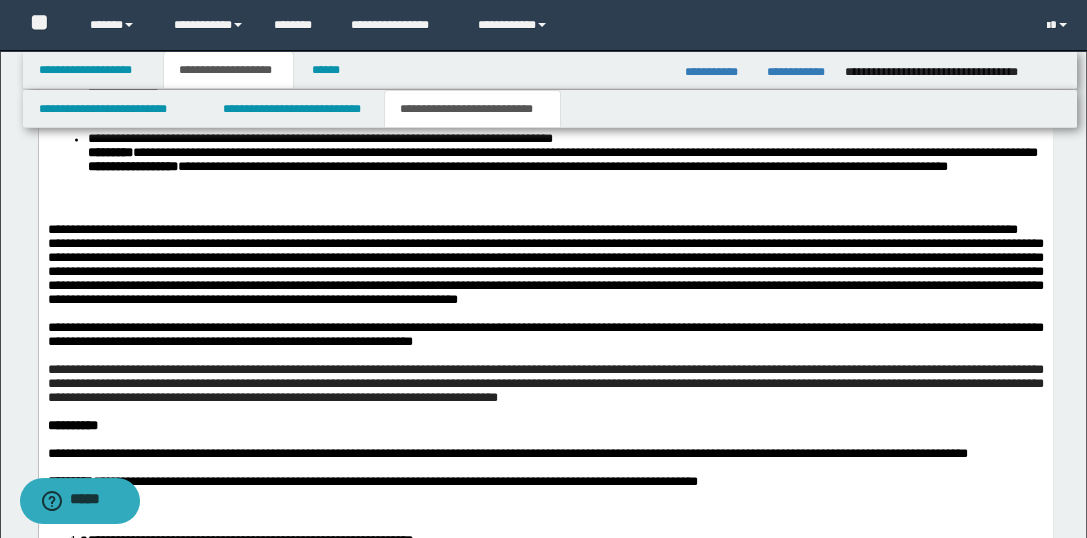 click on "**********" at bounding box center (545, 231) 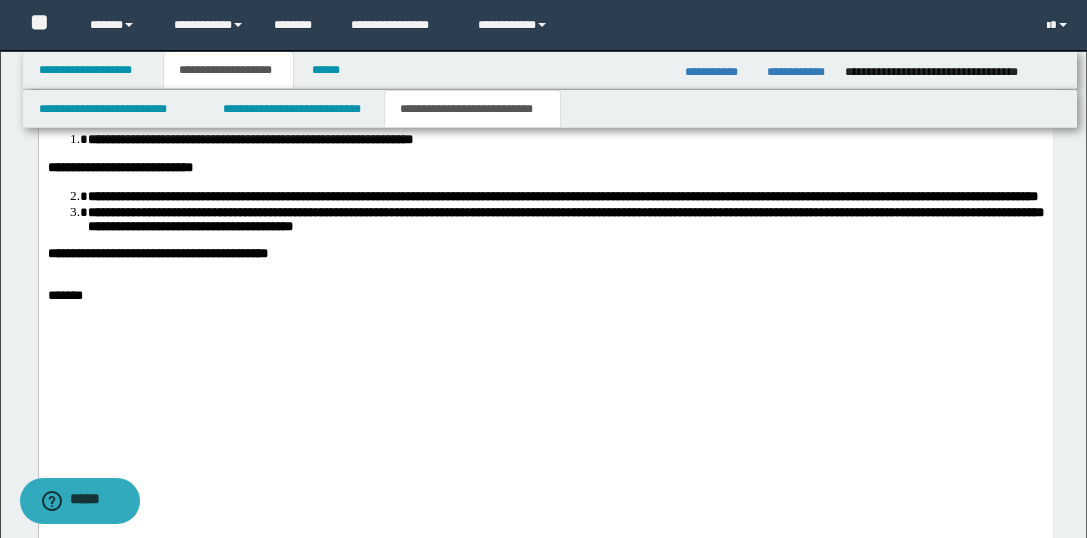 scroll, scrollTop: 3350, scrollLeft: 0, axis: vertical 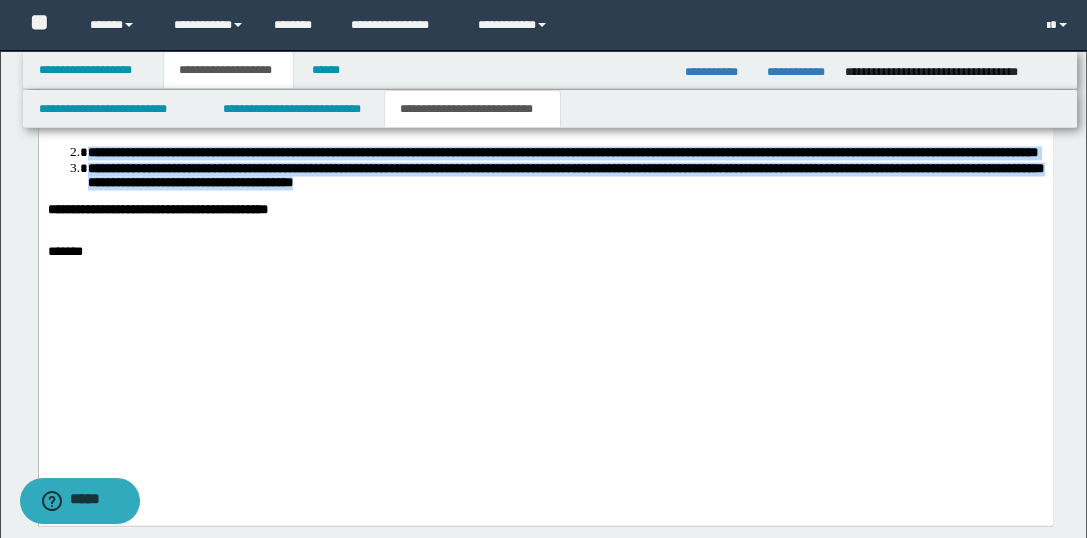 drag, startPoint x: 658, startPoint y: 337, endPoint x: 77, endPoint y: 283, distance: 583.5041 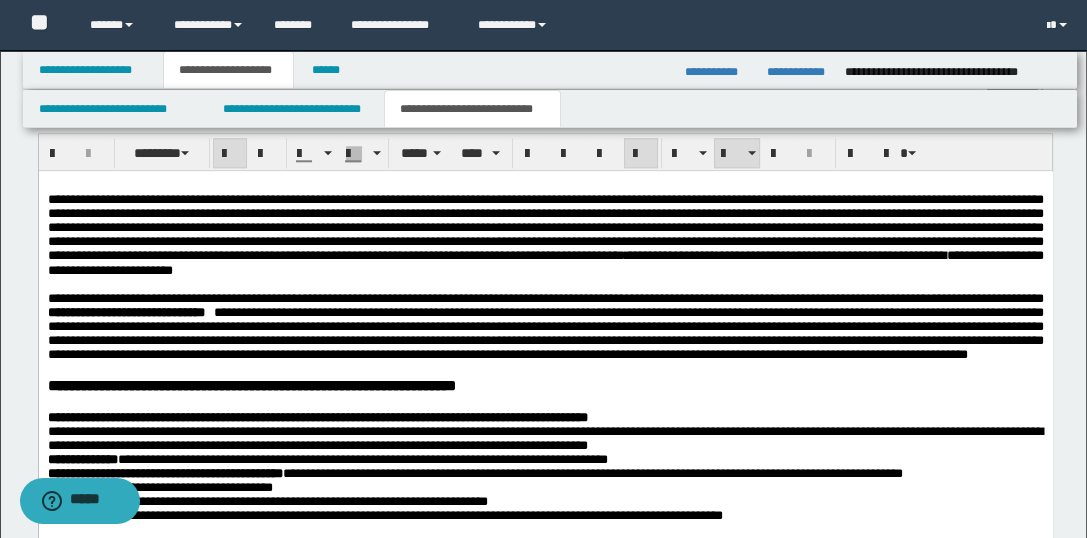 scroll, scrollTop: 1928, scrollLeft: 0, axis: vertical 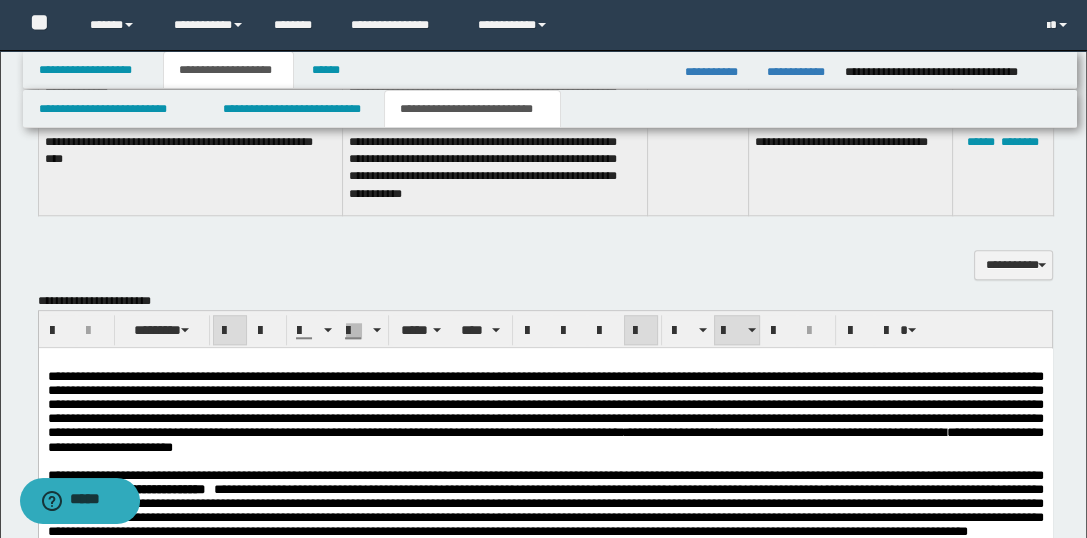 click at bounding box center [230, 331] 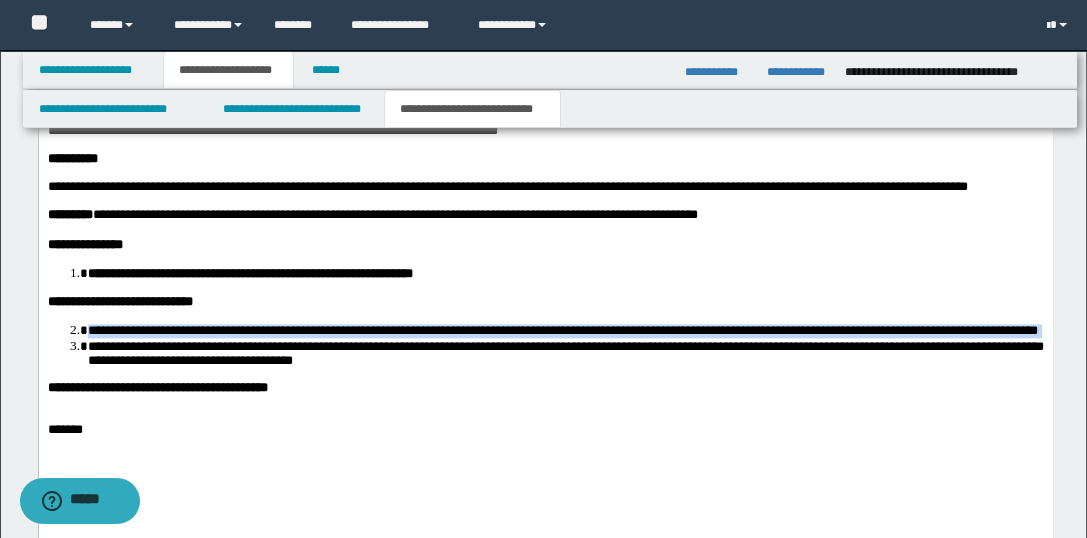 scroll, scrollTop: 3261, scrollLeft: 0, axis: vertical 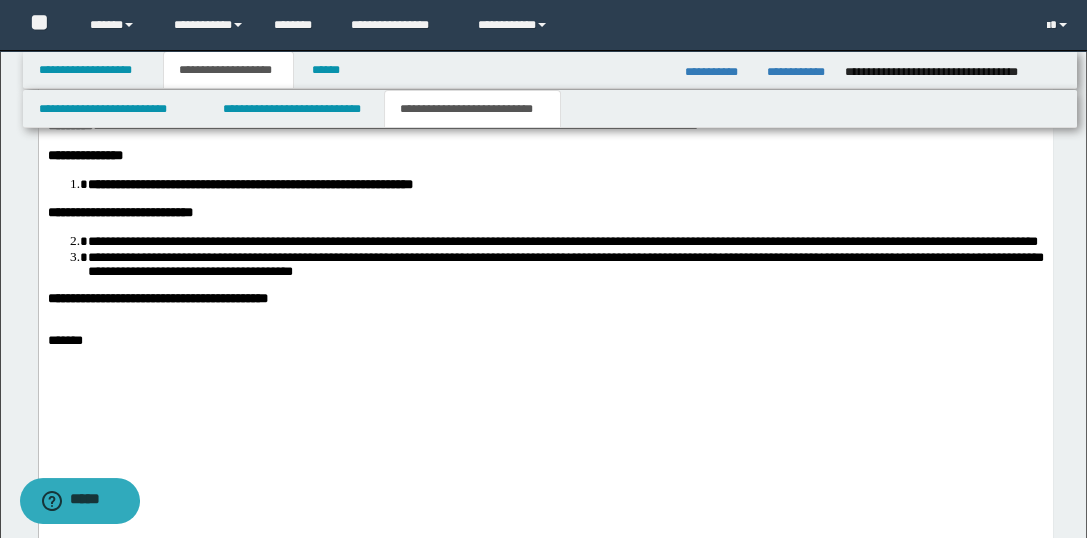 drag, startPoint x: 322, startPoint y: 322, endPoint x: 334, endPoint y: 324, distance: 12.165525 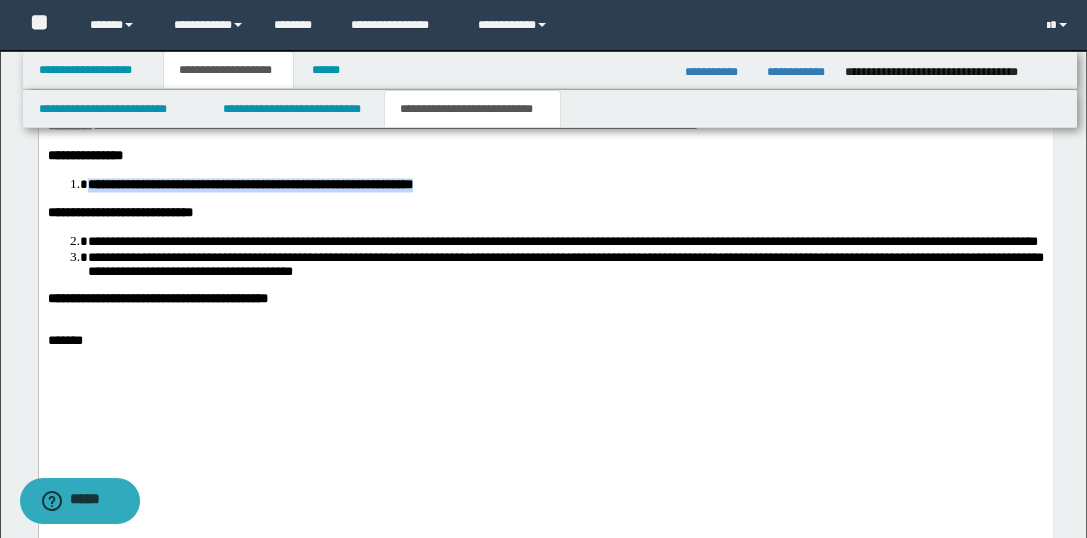 drag, startPoint x: 530, startPoint y: 316, endPoint x: 76, endPoint y: 310, distance: 454.03964 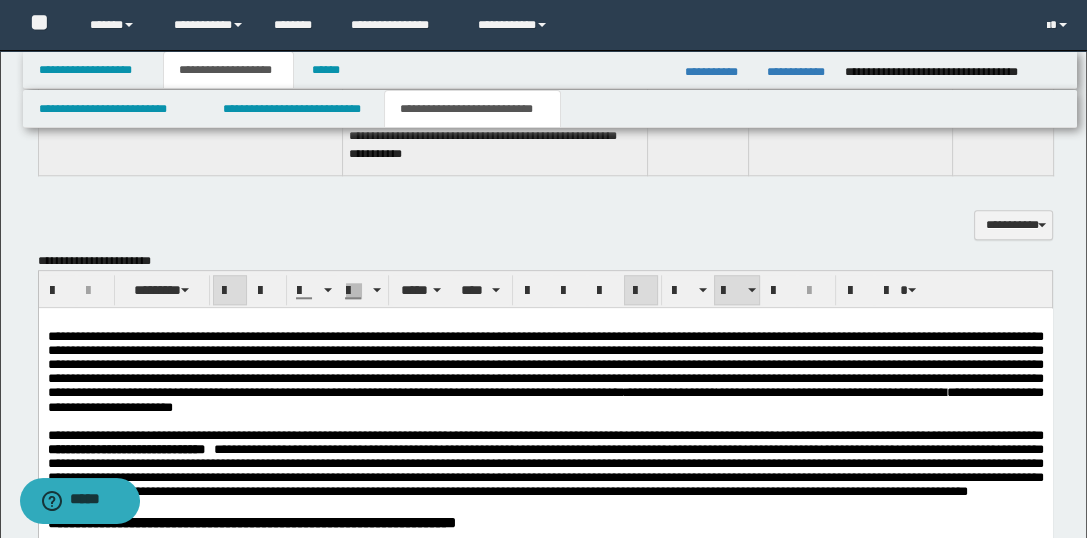 scroll, scrollTop: 1928, scrollLeft: 0, axis: vertical 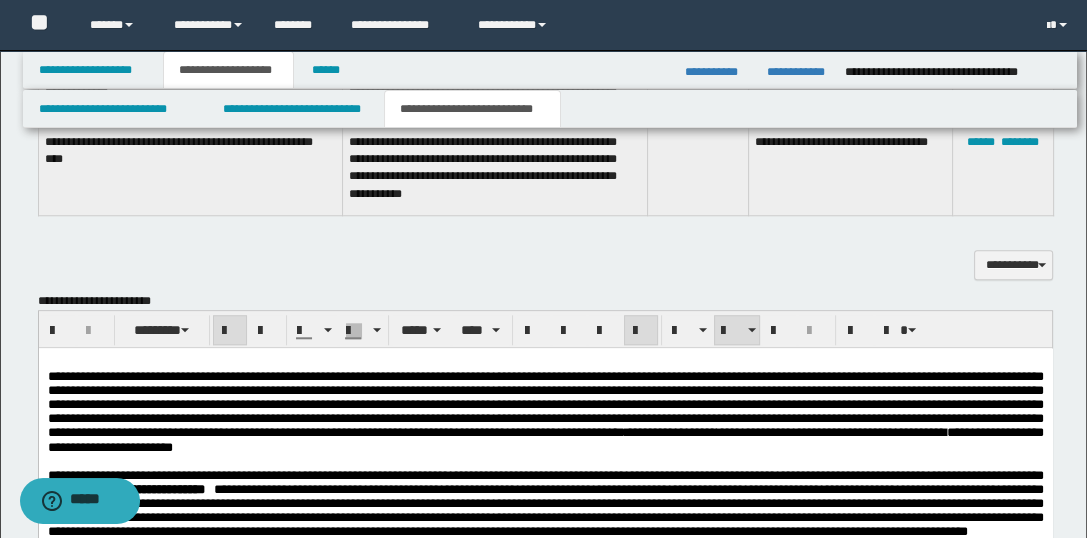 click at bounding box center (230, 331) 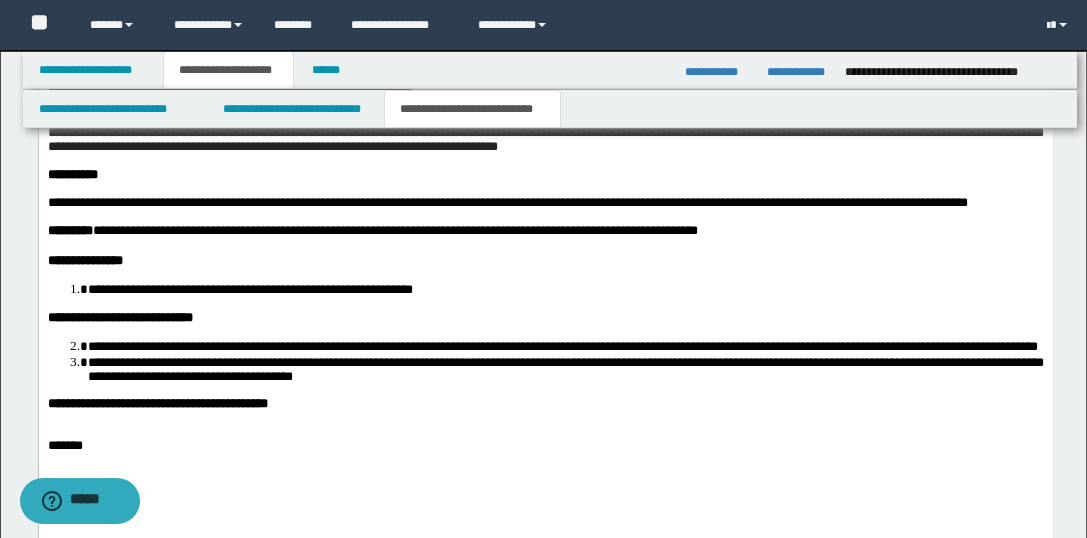 scroll, scrollTop: 3172, scrollLeft: 0, axis: vertical 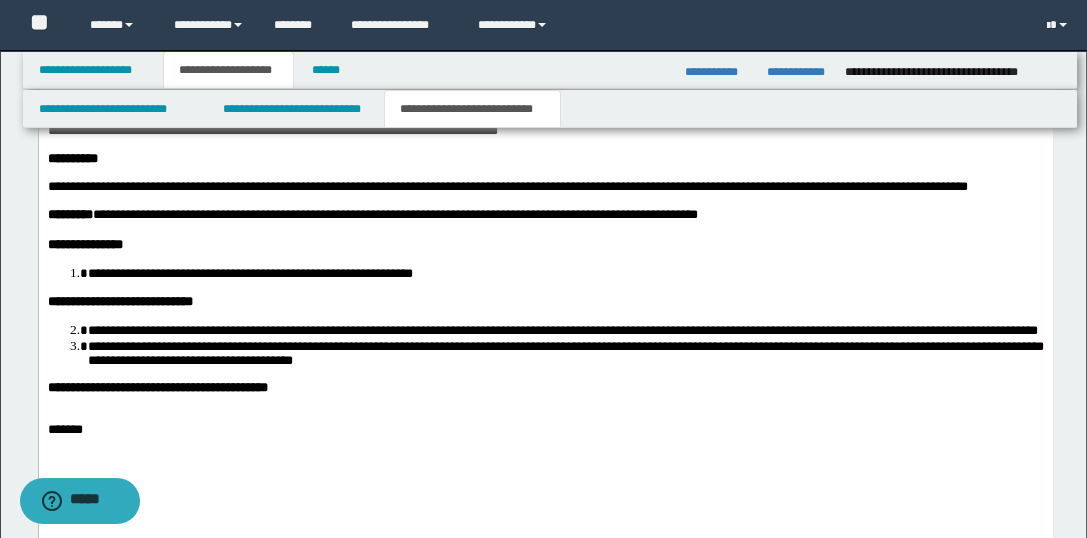 click on "[FIRST] [LAST] [PHONE]" at bounding box center [545, -200] 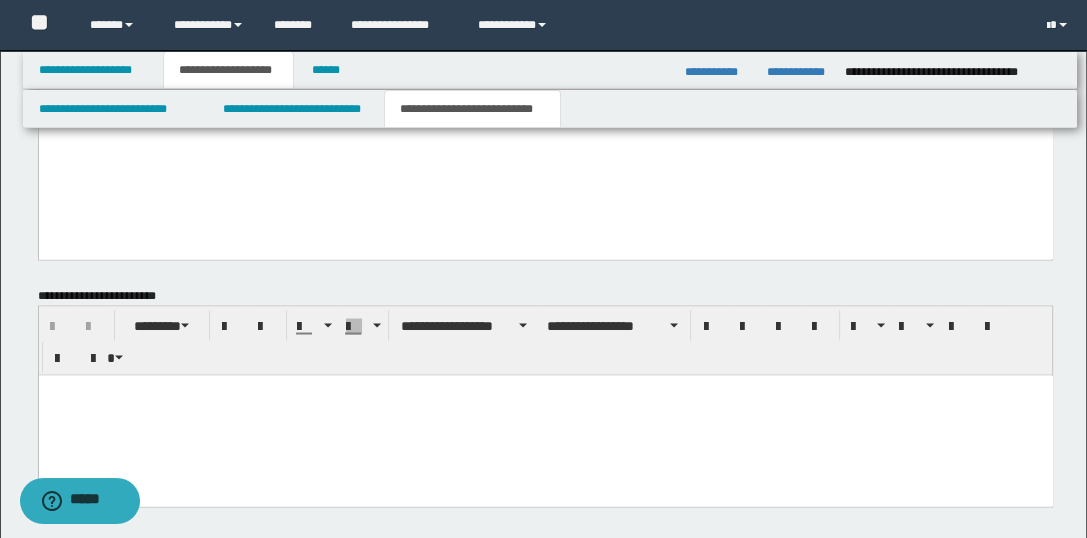 scroll, scrollTop: 3527, scrollLeft: 0, axis: vertical 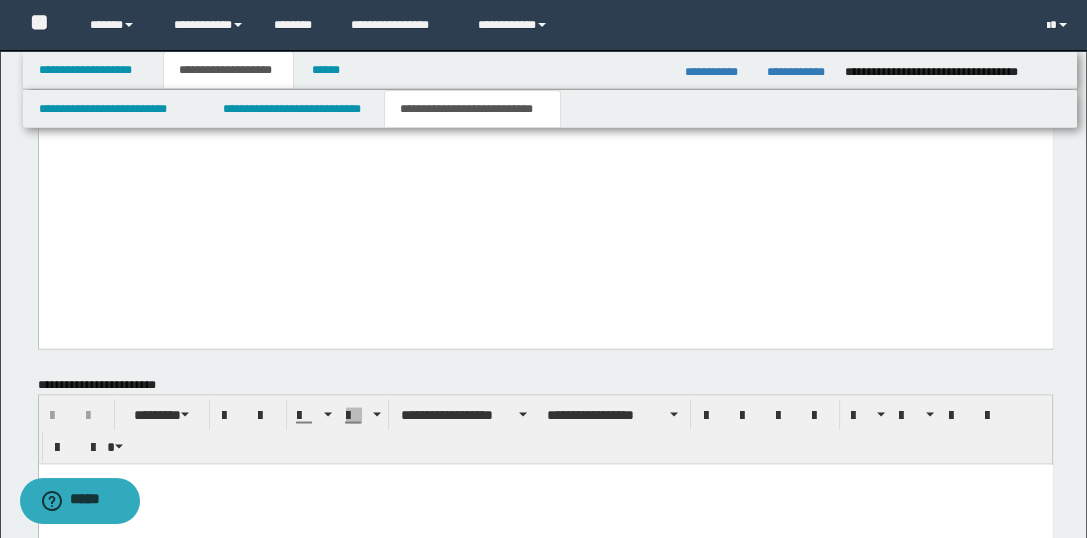 click on "[FIRST] [LAST] [PHONE]" at bounding box center [545, -555] 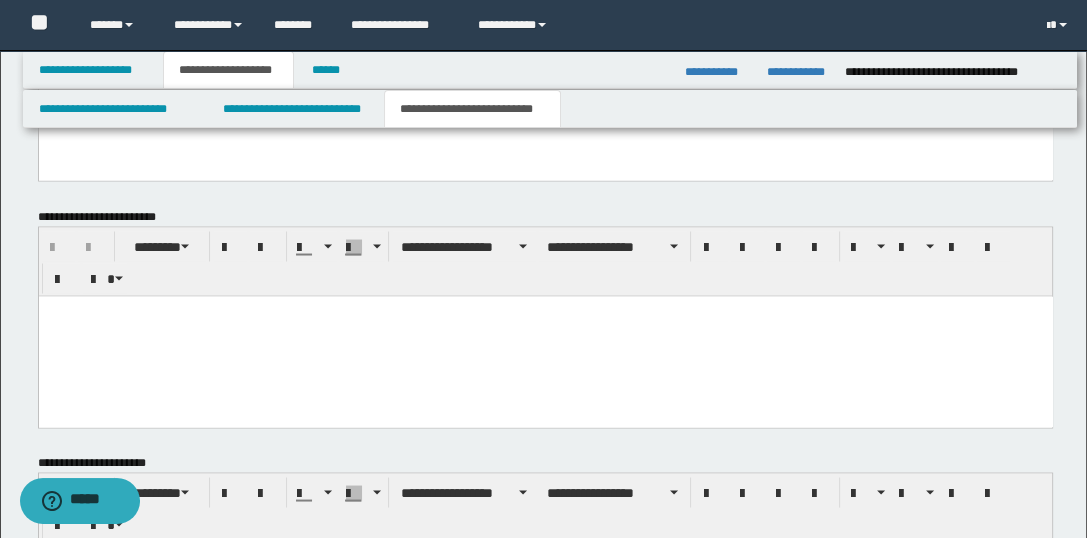 scroll, scrollTop: 3705, scrollLeft: 0, axis: vertical 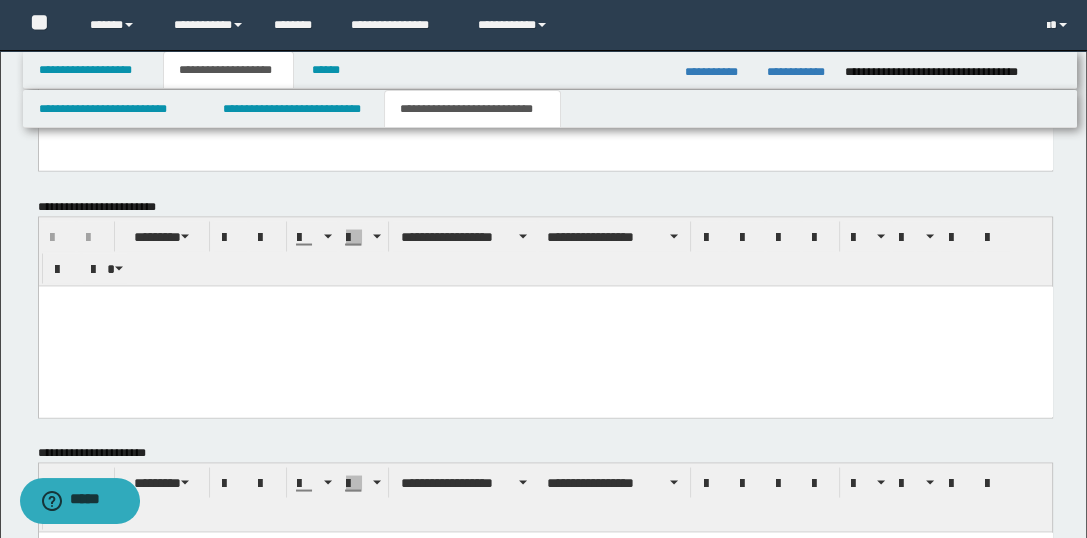 click at bounding box center [545, 326] 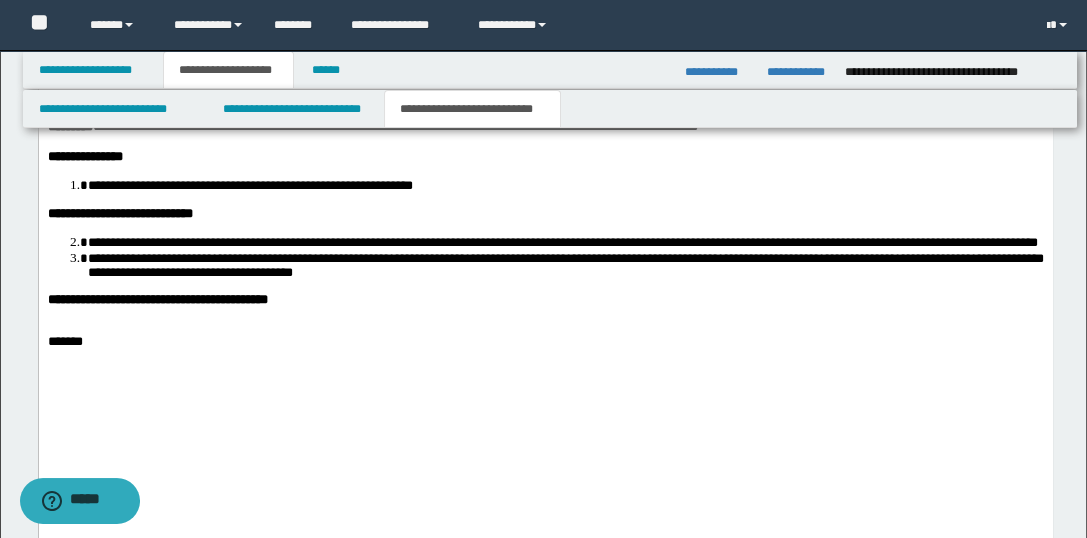 scroll, scrollTop: 3260, scrollLeft: 0, axis: vertical 